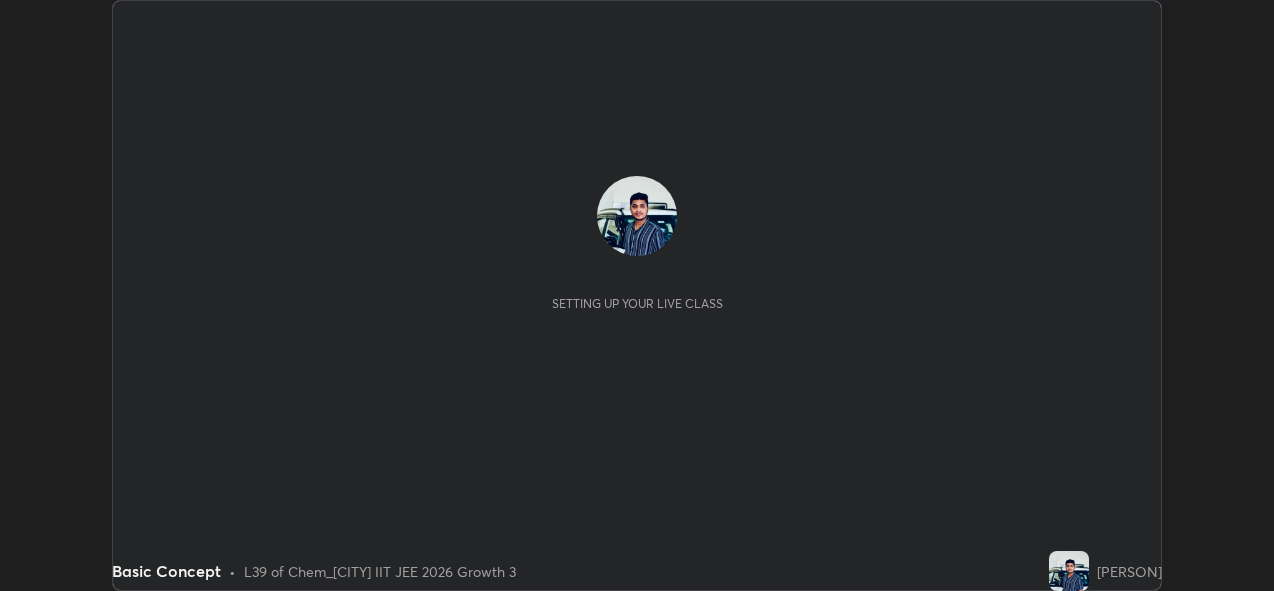 scroll, scrollTop: 0, scrollLeft: 0, axis: both 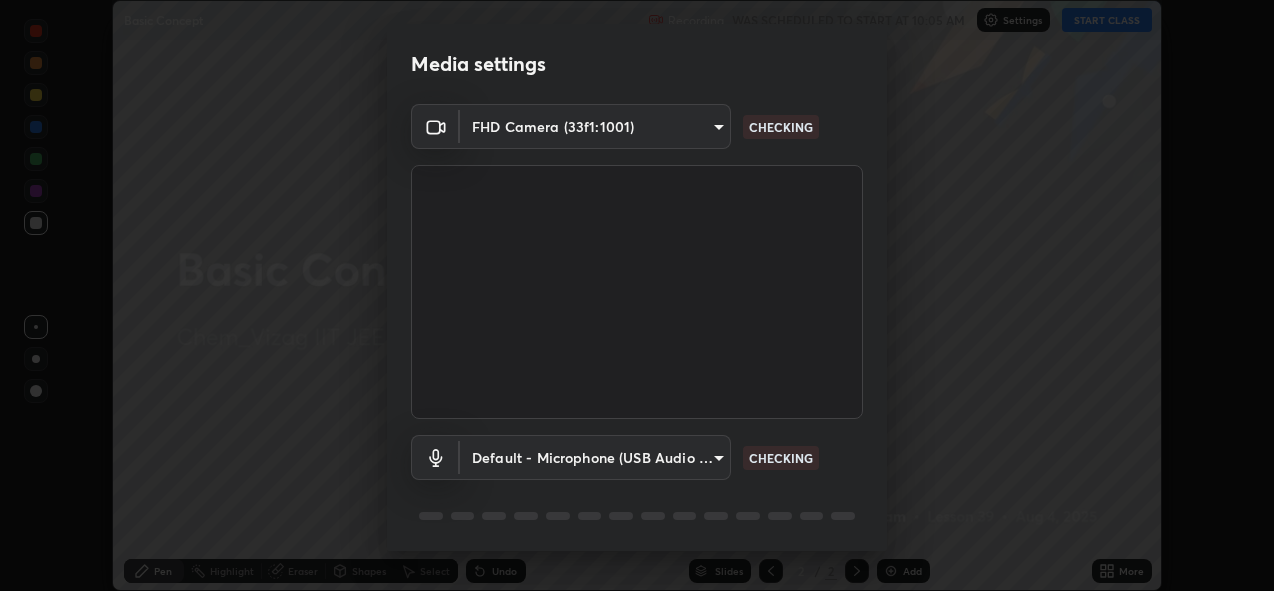 type on "a160d1f8b9ea6b96284e5021699d908bde422b674241d301862b99b2bba0666c" 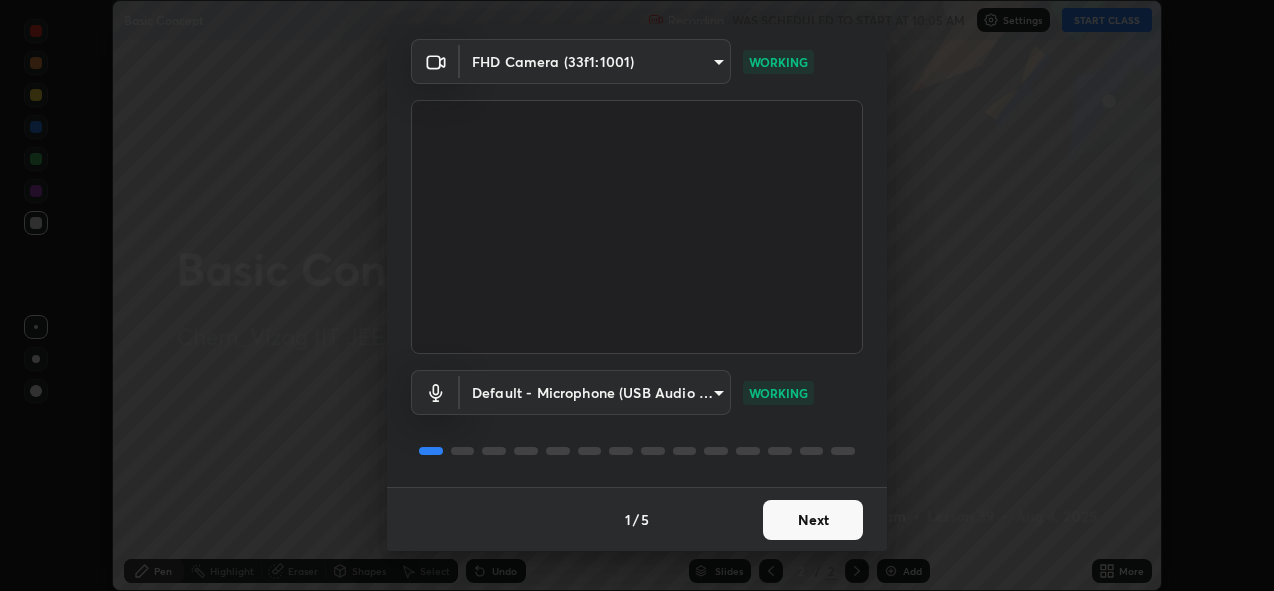 click on "Next" at bounding box center (813, 520) 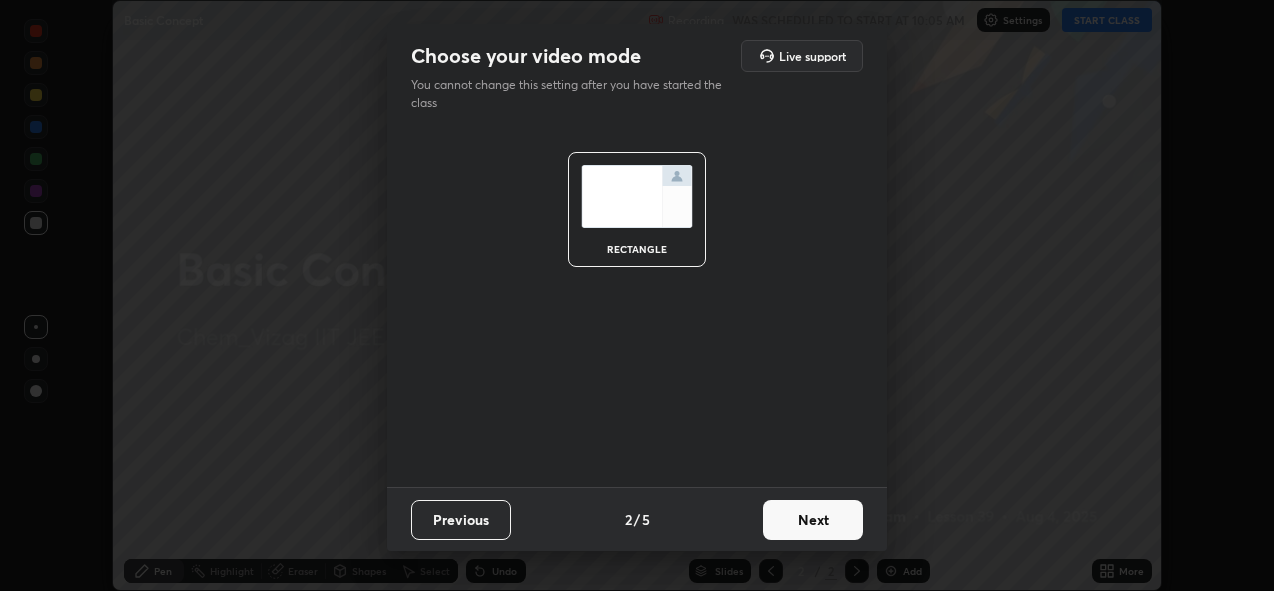 scroll, scrollTop: 0, scrollLeft: 0, axis: both 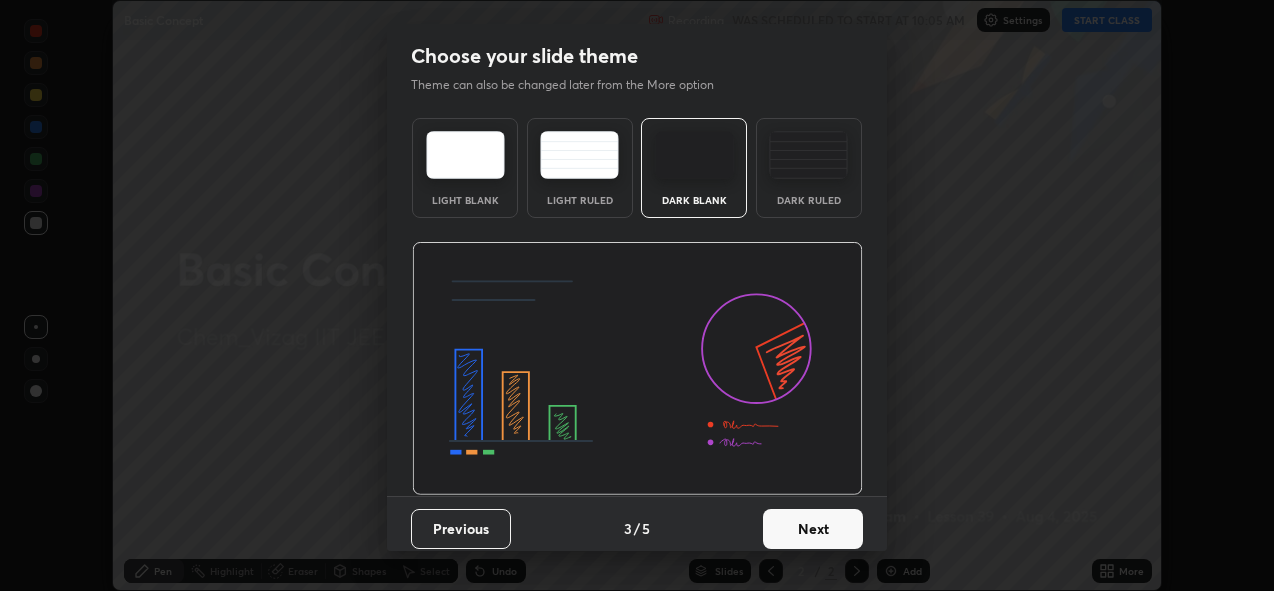 click on "Next" at bounding box center [813, 529] 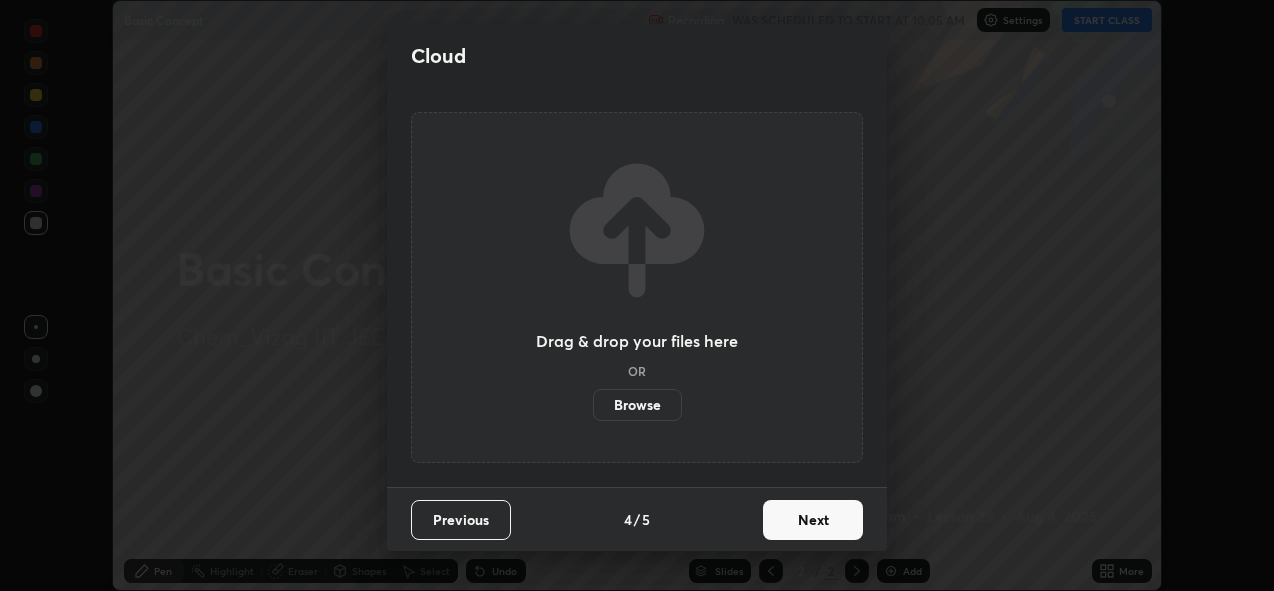click on "Next" at bounding box center (813, 520) 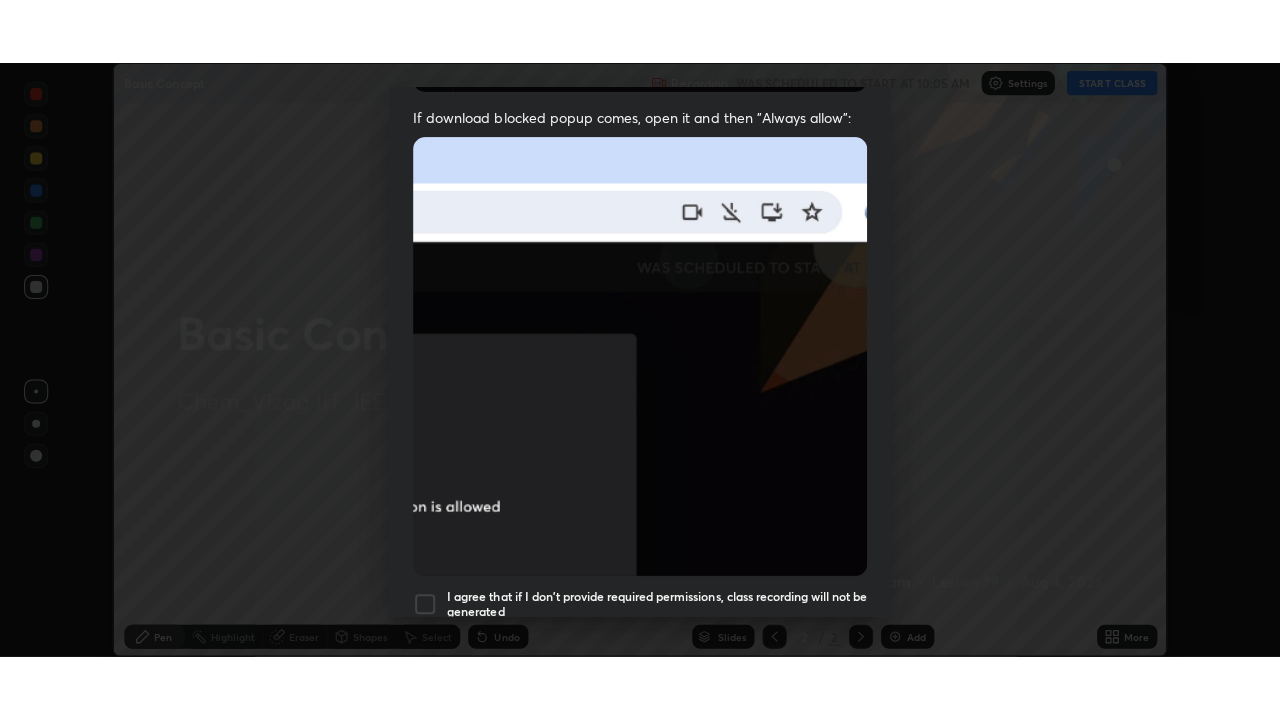 scroll, scrollTop: 473, scrollLeft: 0, axis: vertical 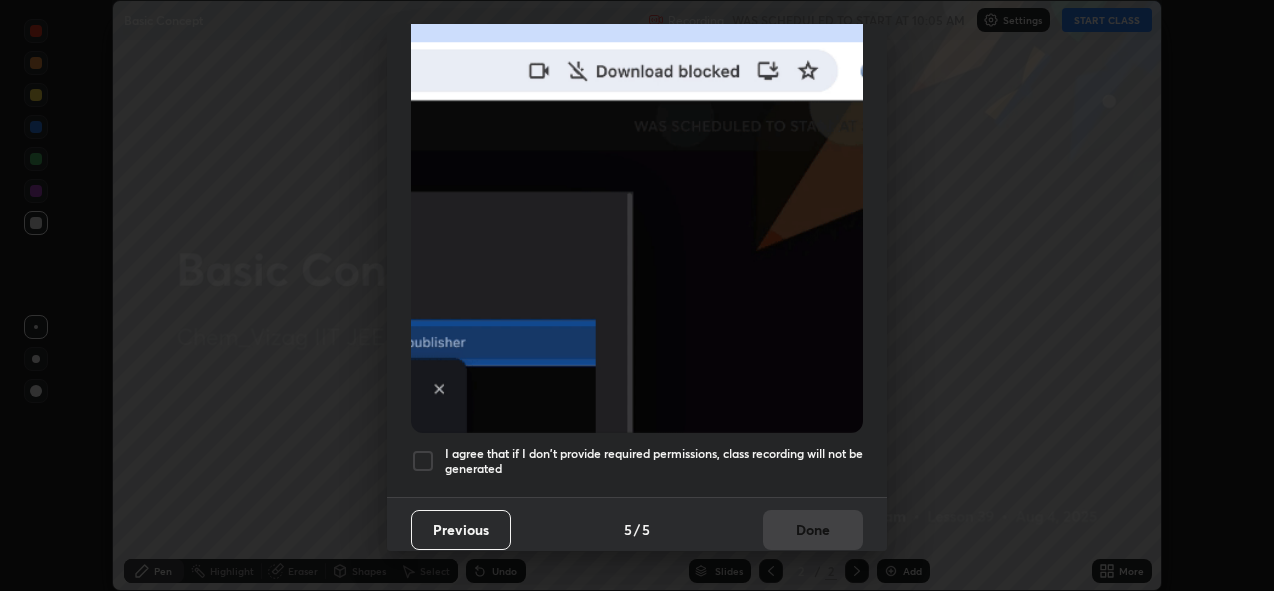 click at bounding box center [423, 461] 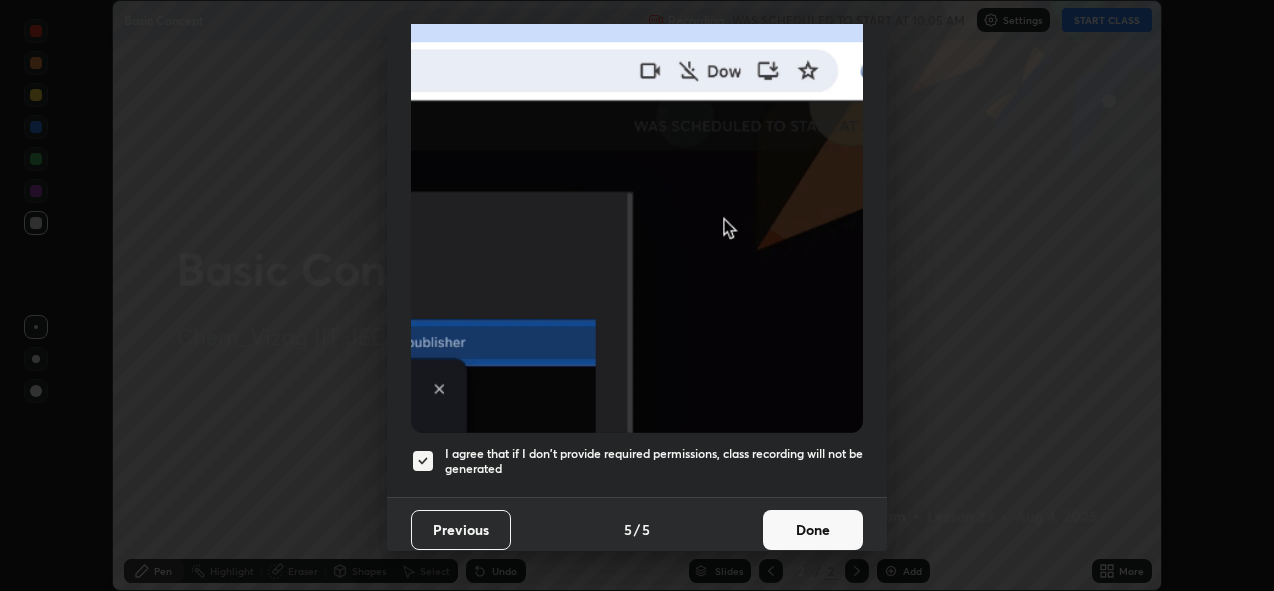 click on "Done" at bounding box center (813, 530) 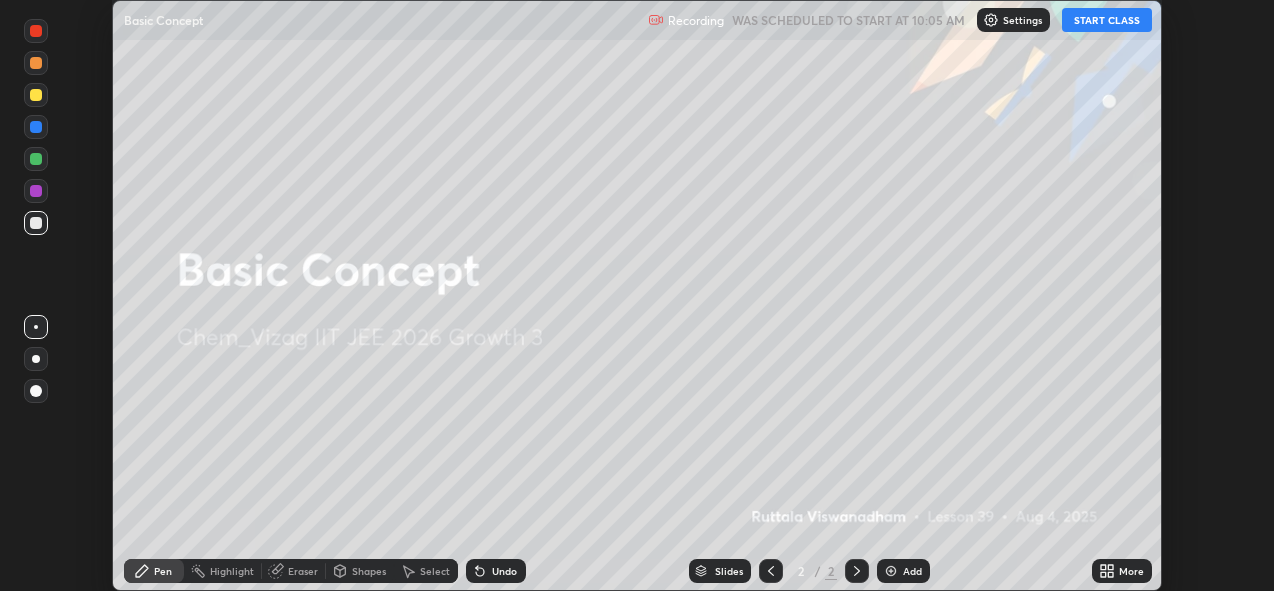 click on "START CLASS" at bounding box center [1107, 20] 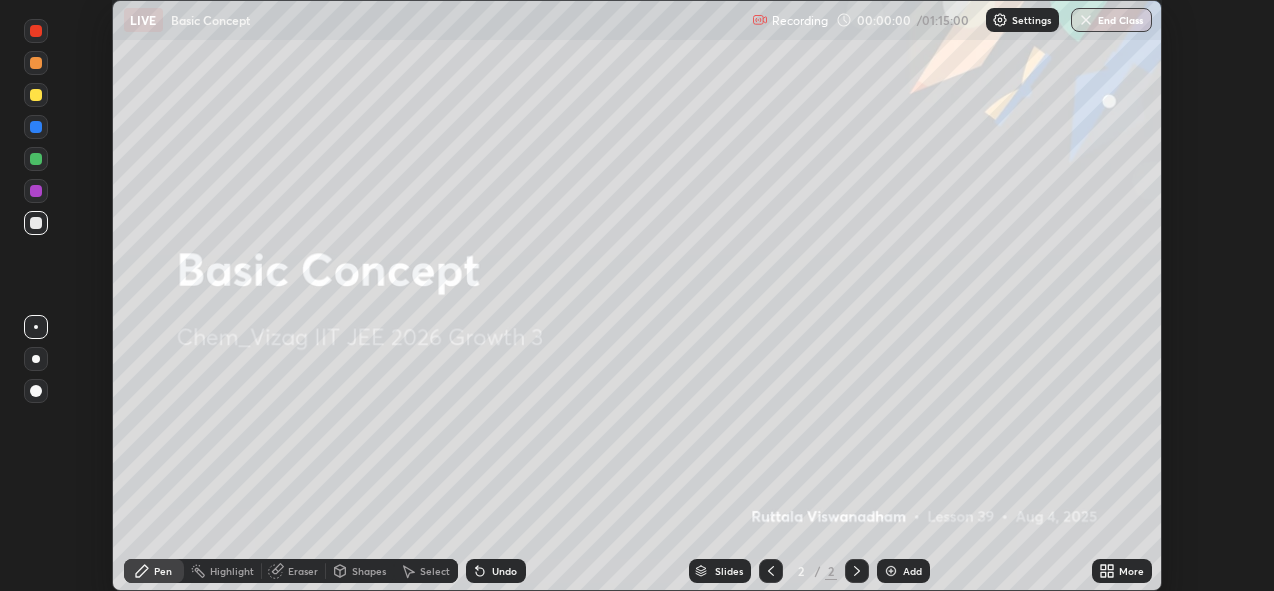 click on "More" at bounding box center (1122, 571) 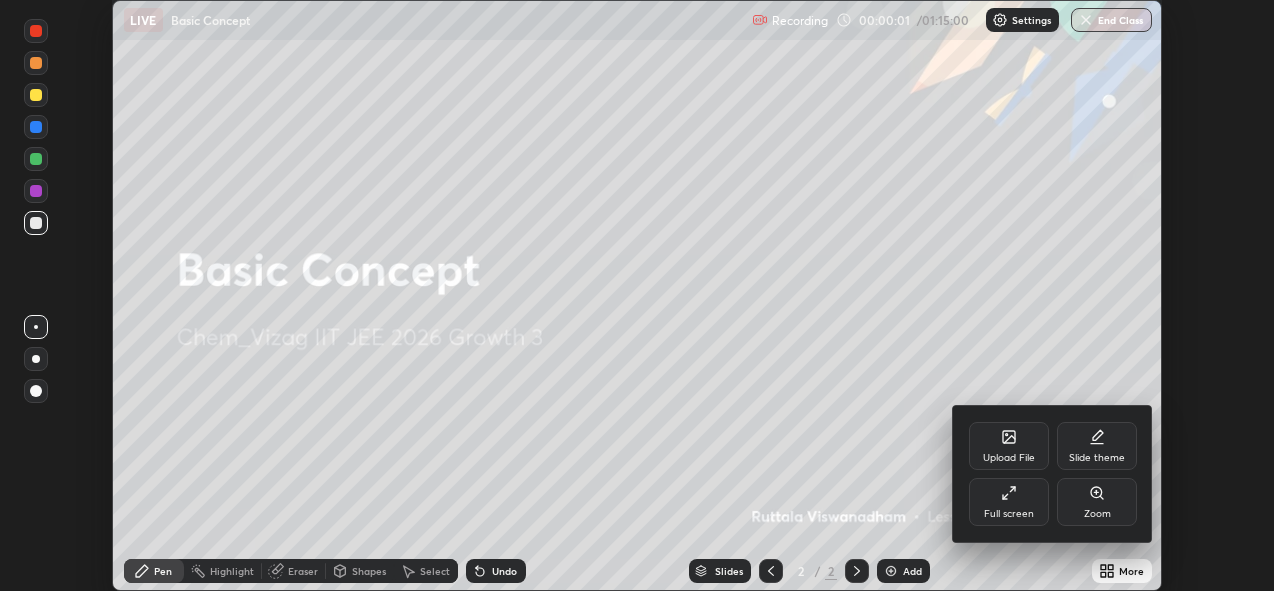 click on "Full screen" at bounding box center (1009, 502) 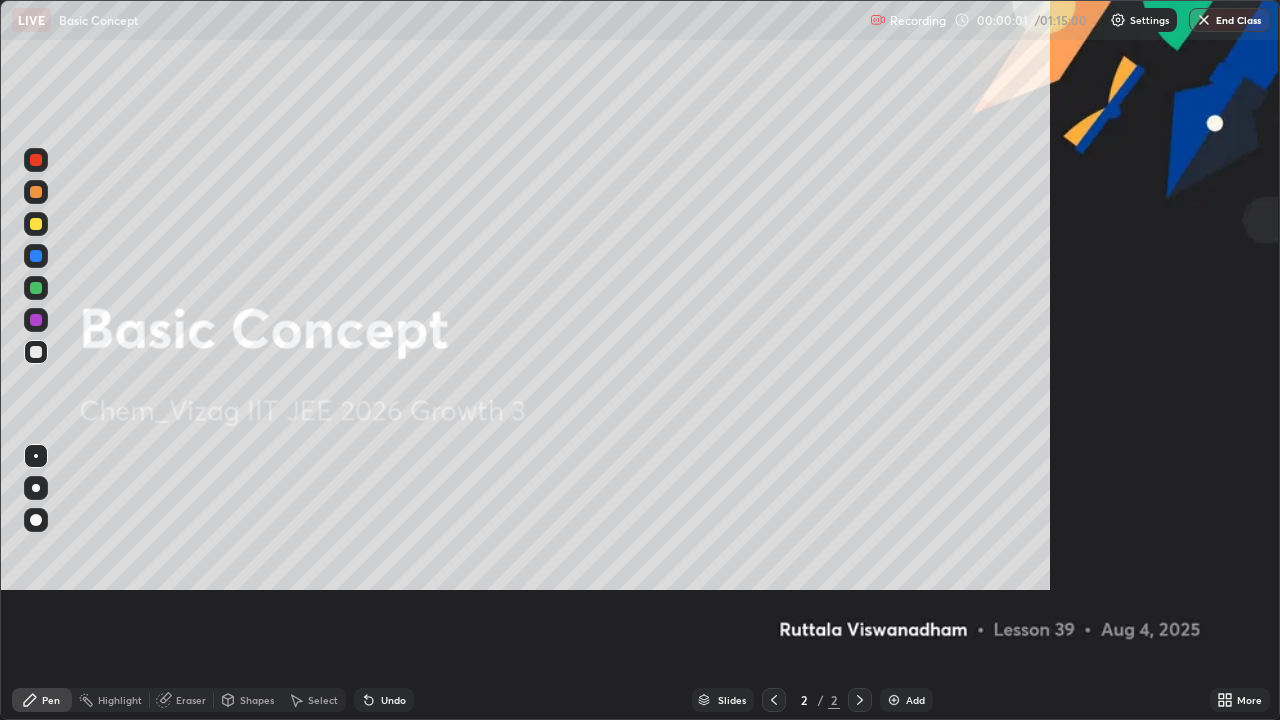 scroll, scrollTop: 99280, scrollLeft: 98720, axis: both 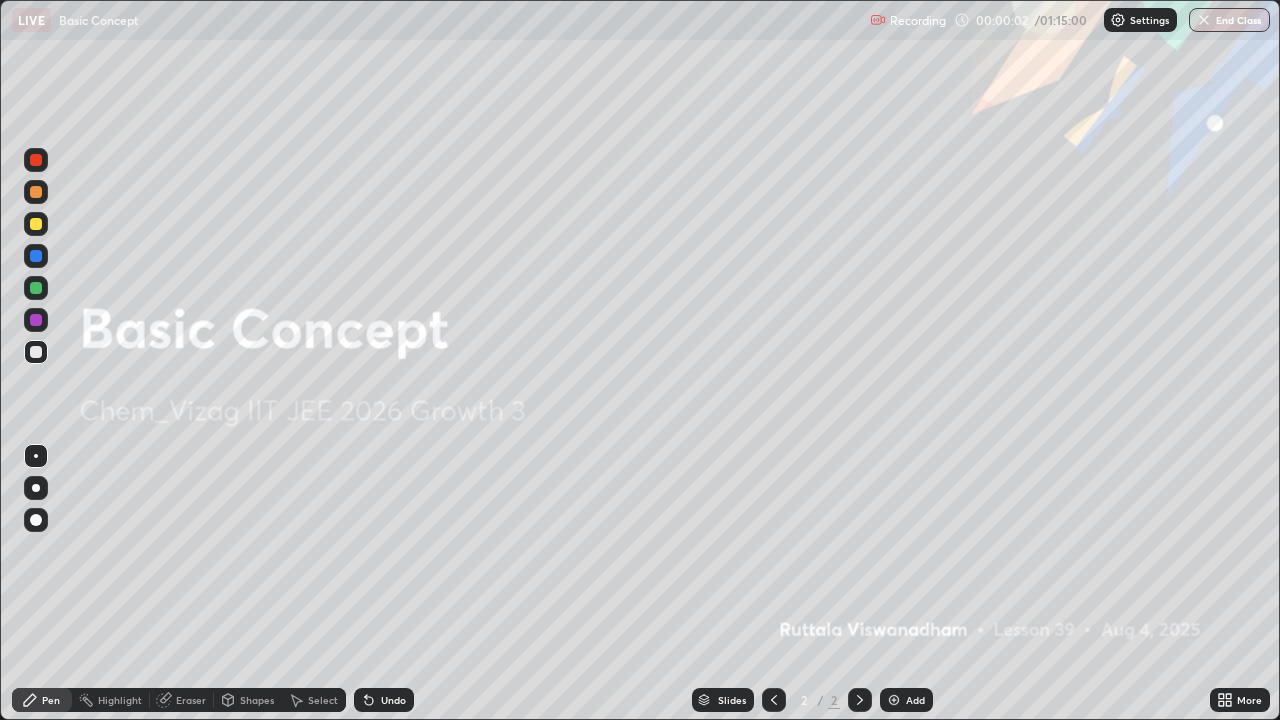 click on "Add" at bounding box center [915, 700] 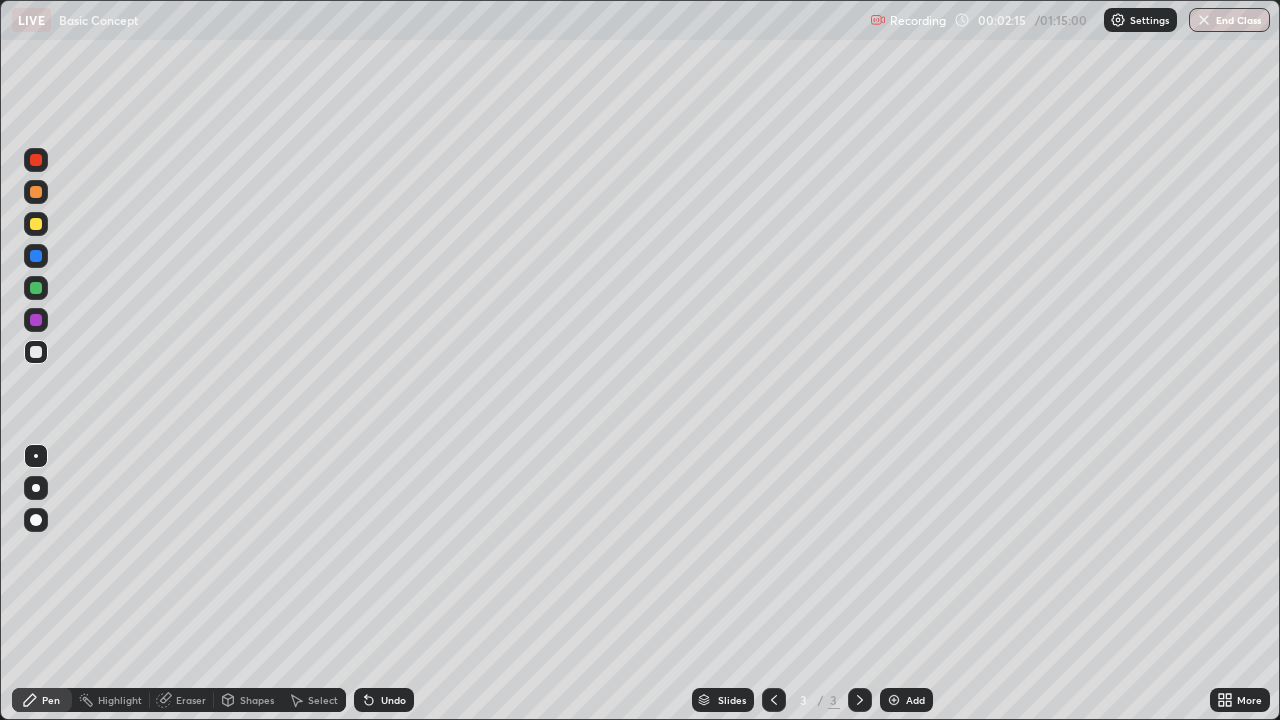 click 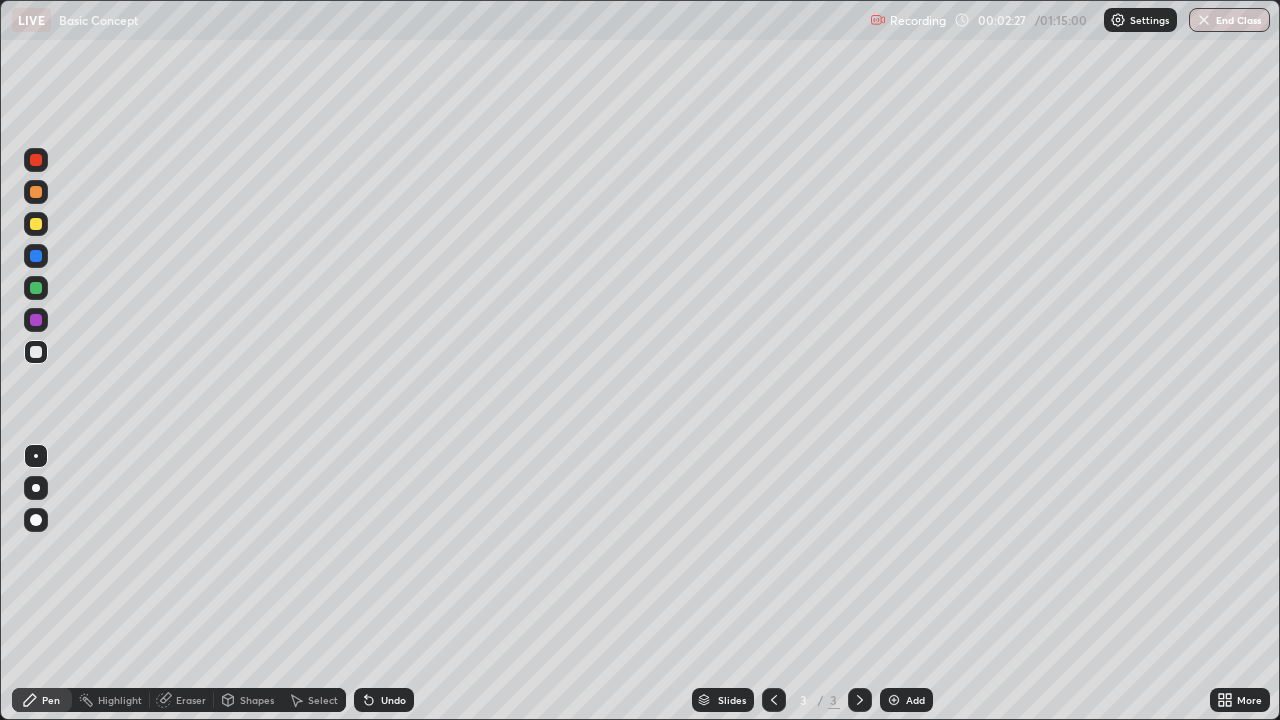 click on "Undo" at bounding box center [393, 700] 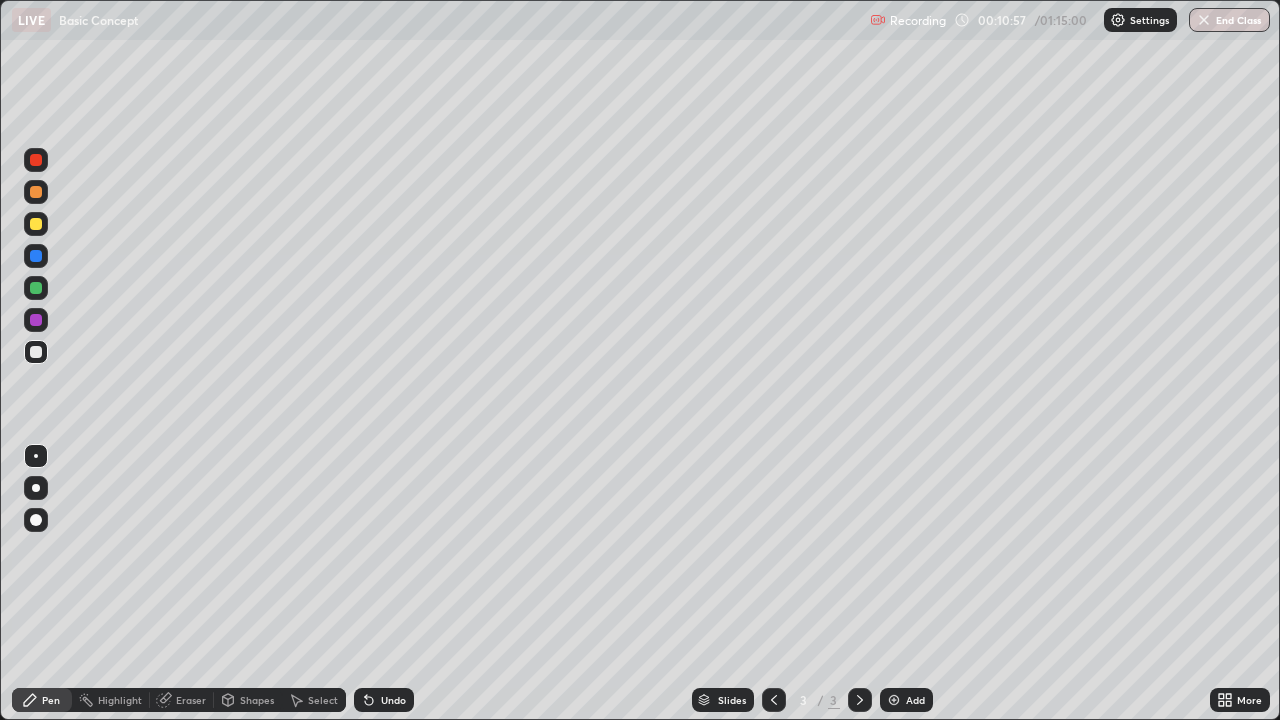 click on "Add" at bounding box center [906, 700] 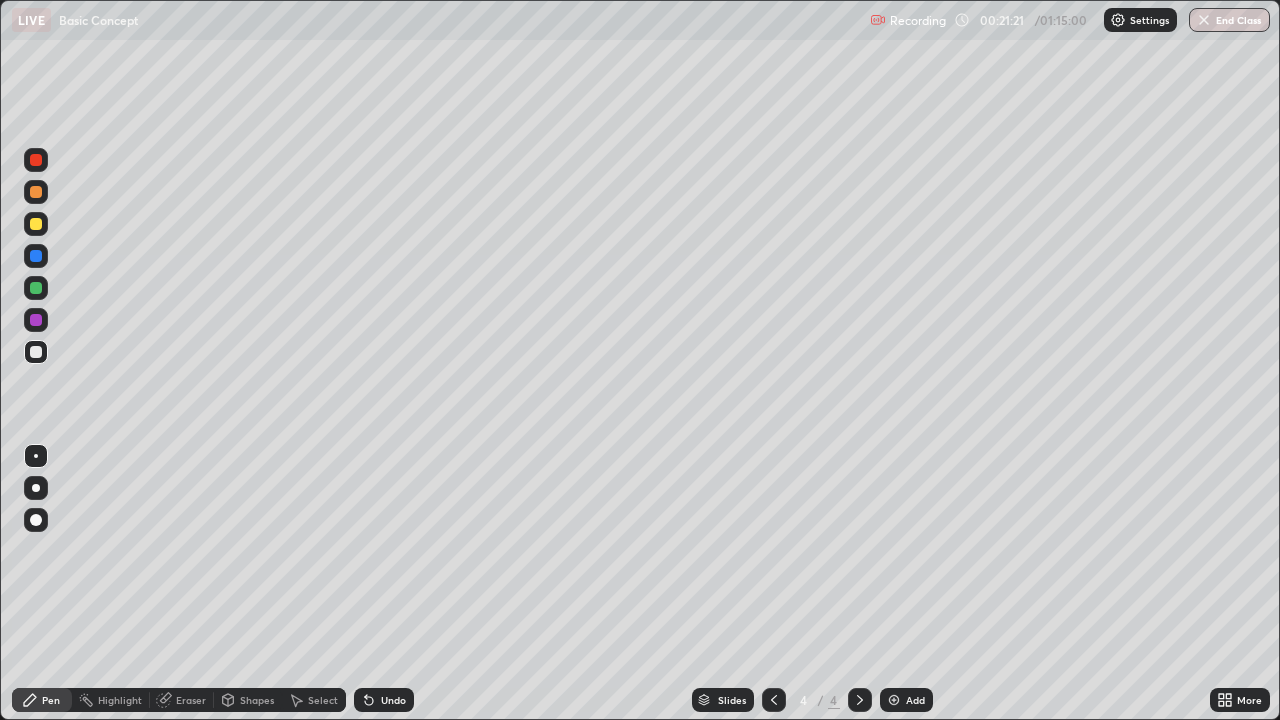 click on "Add" at bounding box center (906, 700) 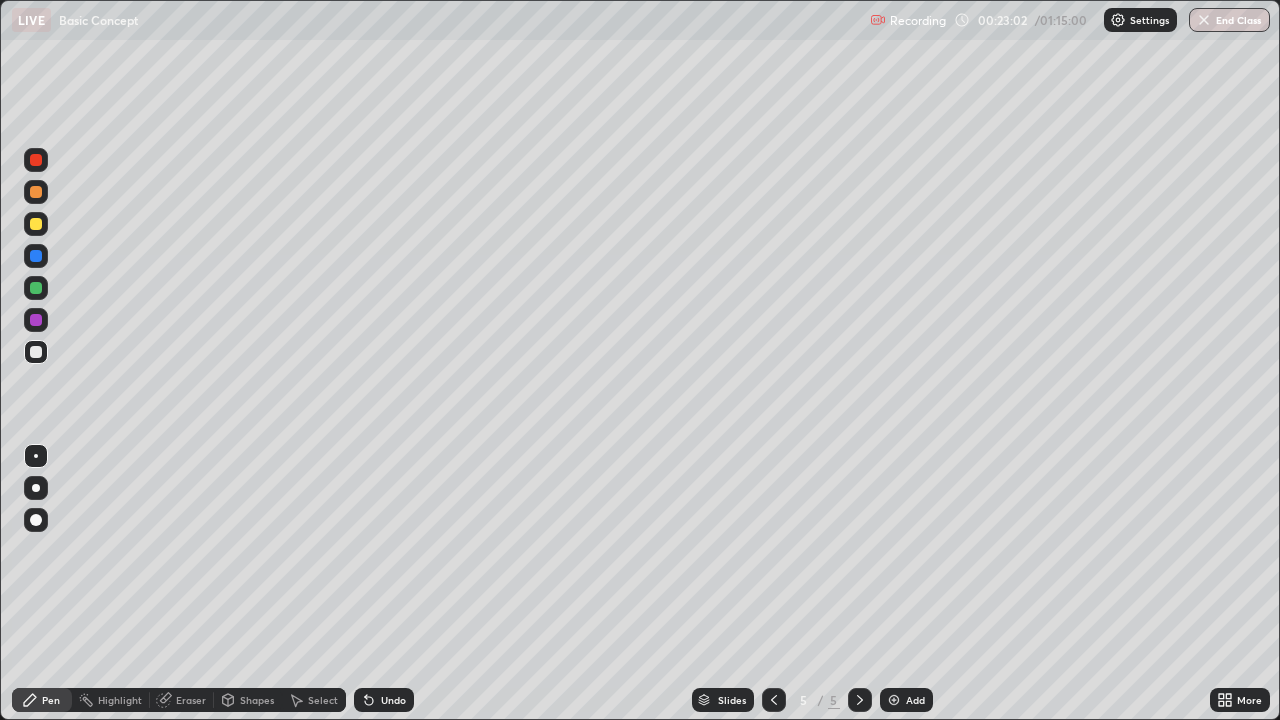 click at bounding box center (36, 224) 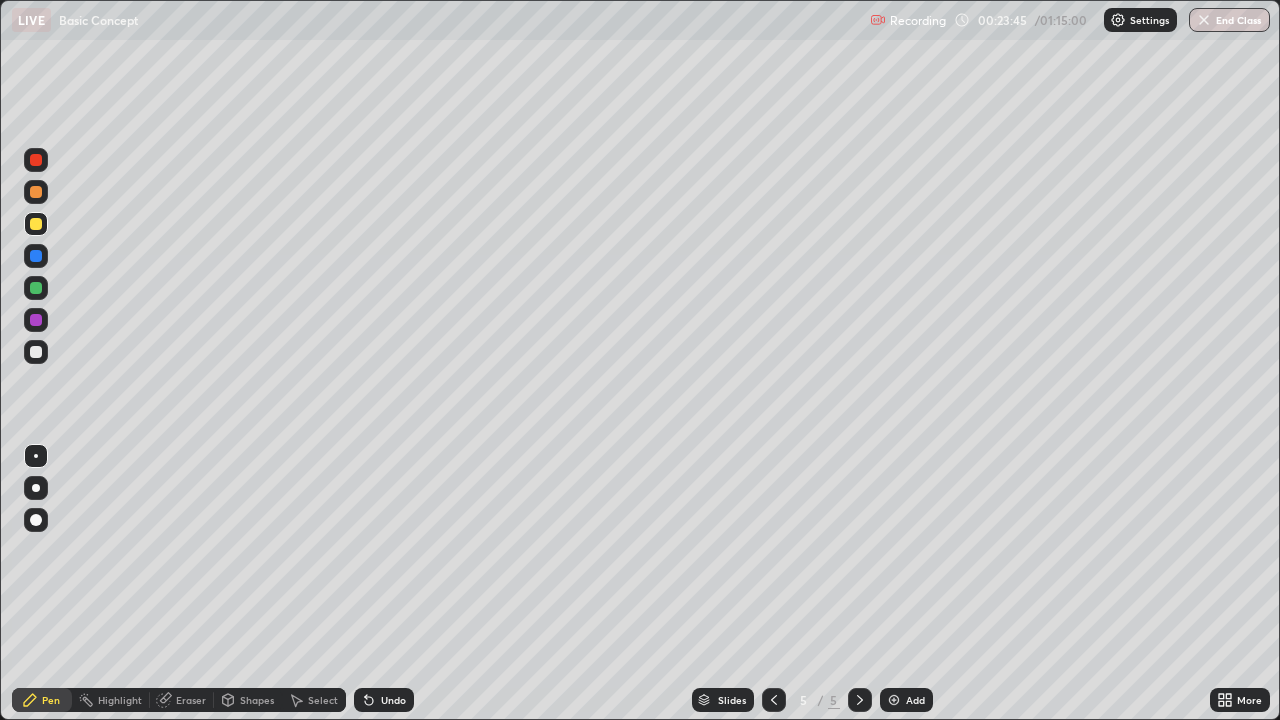 click at bounding box center [36, 352] 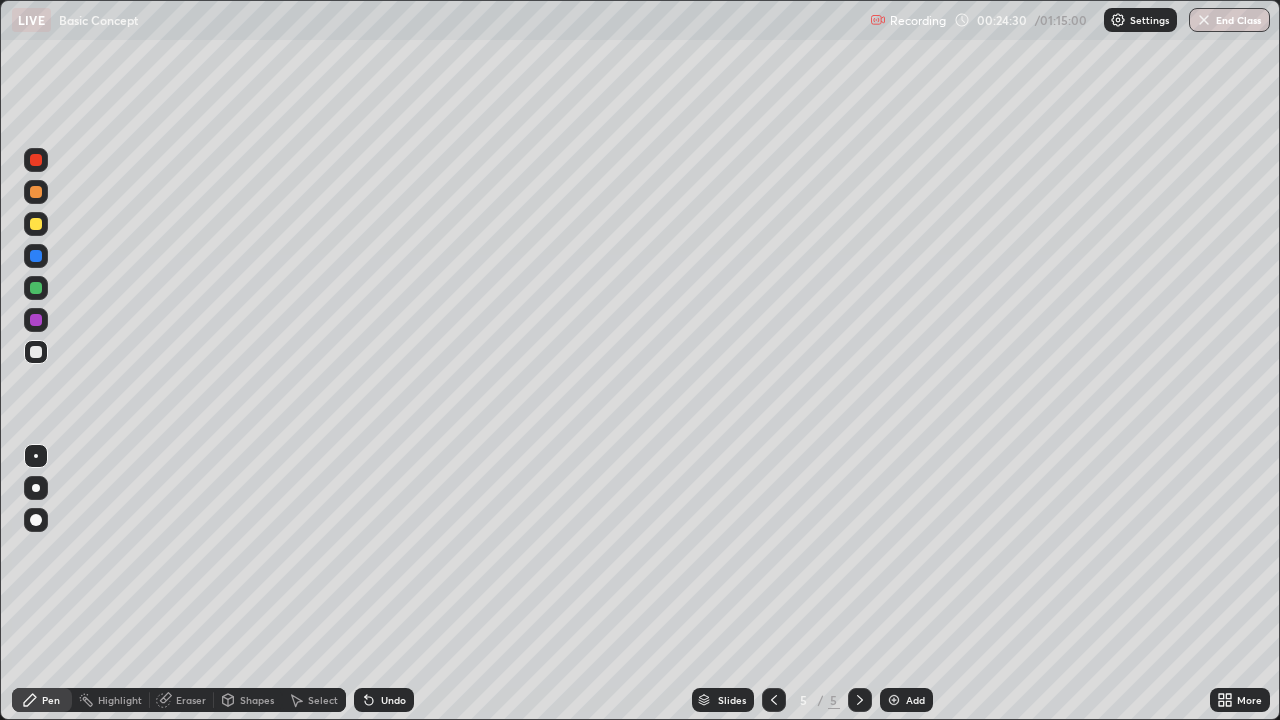 click at bounding box center [36, 224] 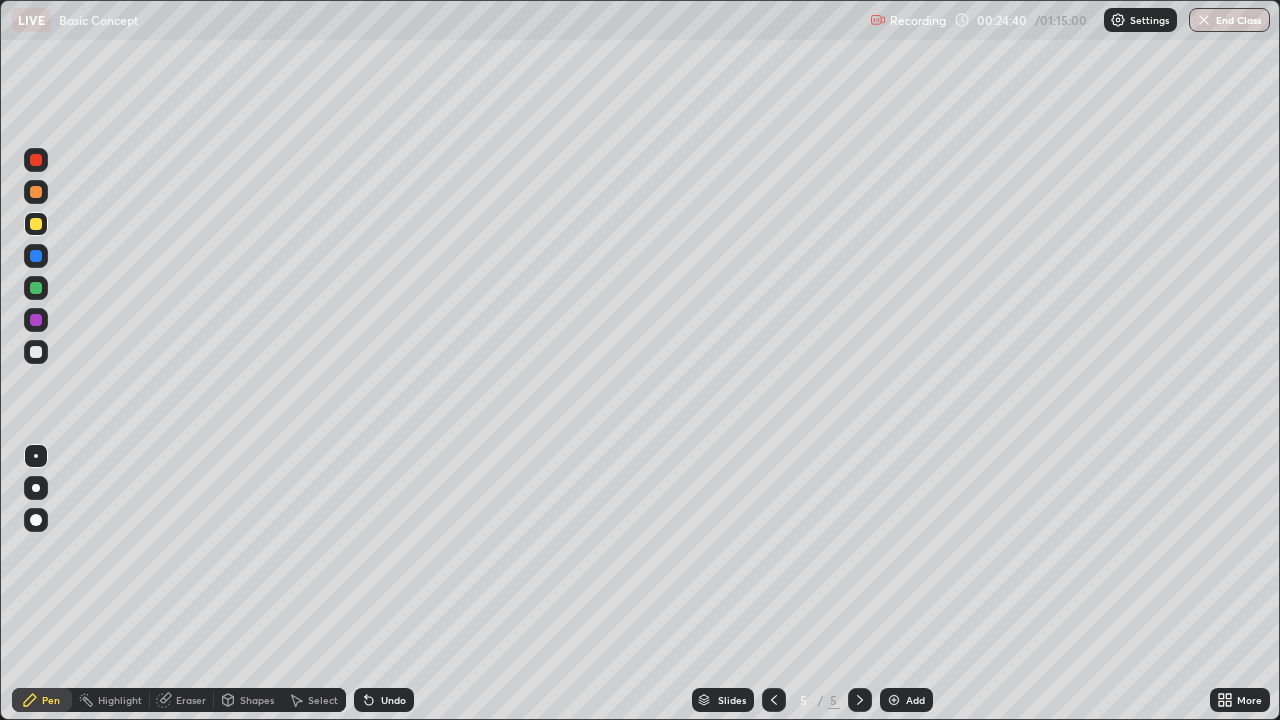 click on "Undo" at bounding box center (384, 700) 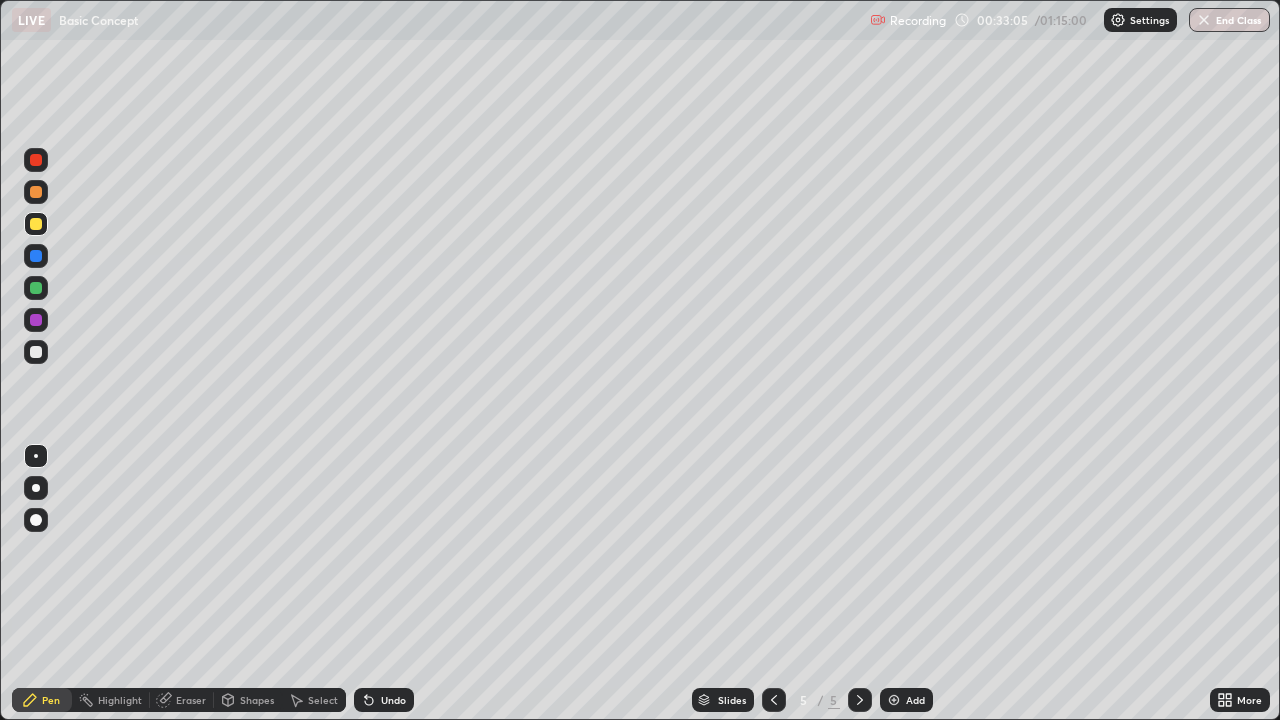 click at bounding box center [894, 700] 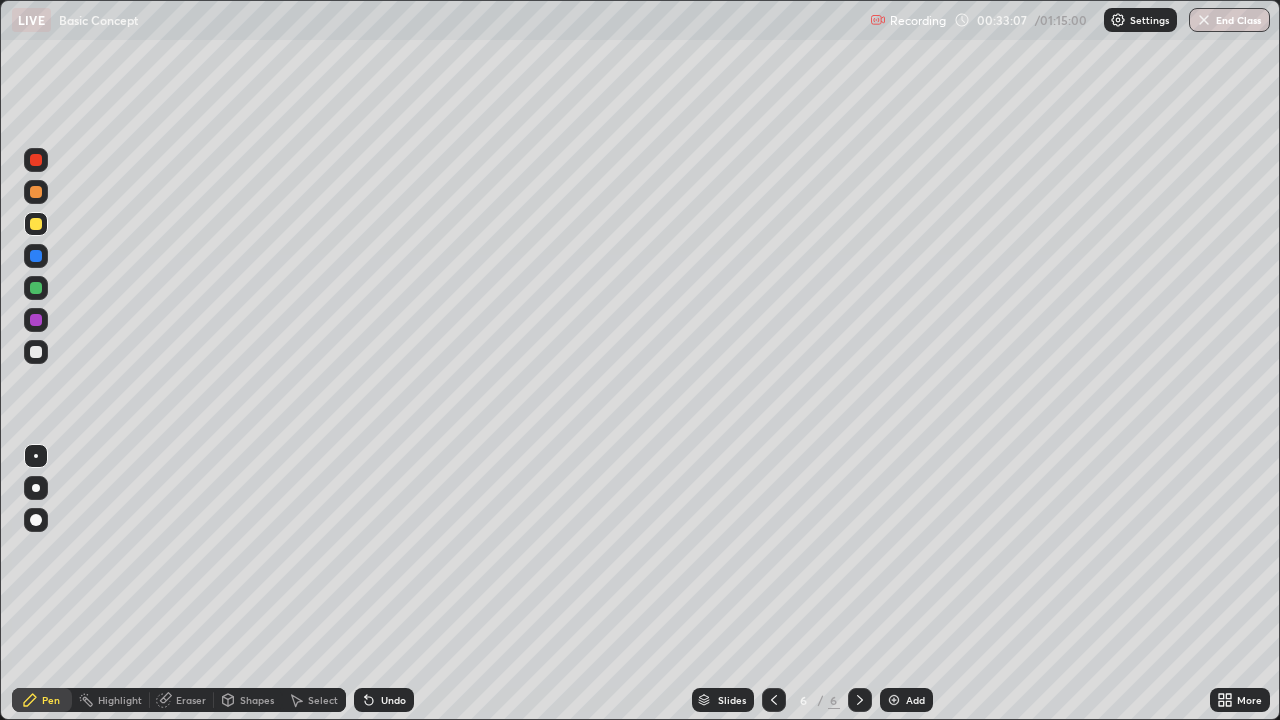 click at bounding box center [36, 352] 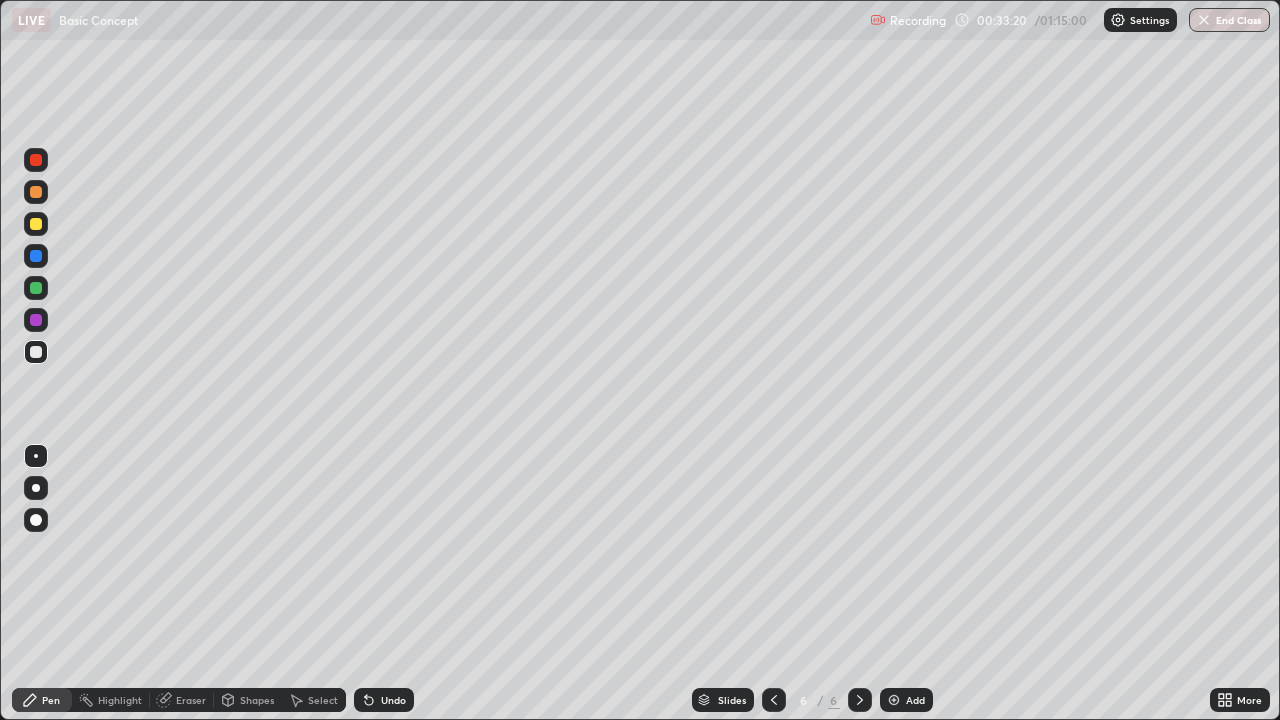 click on "Undo" at bounding box center (393, 700) 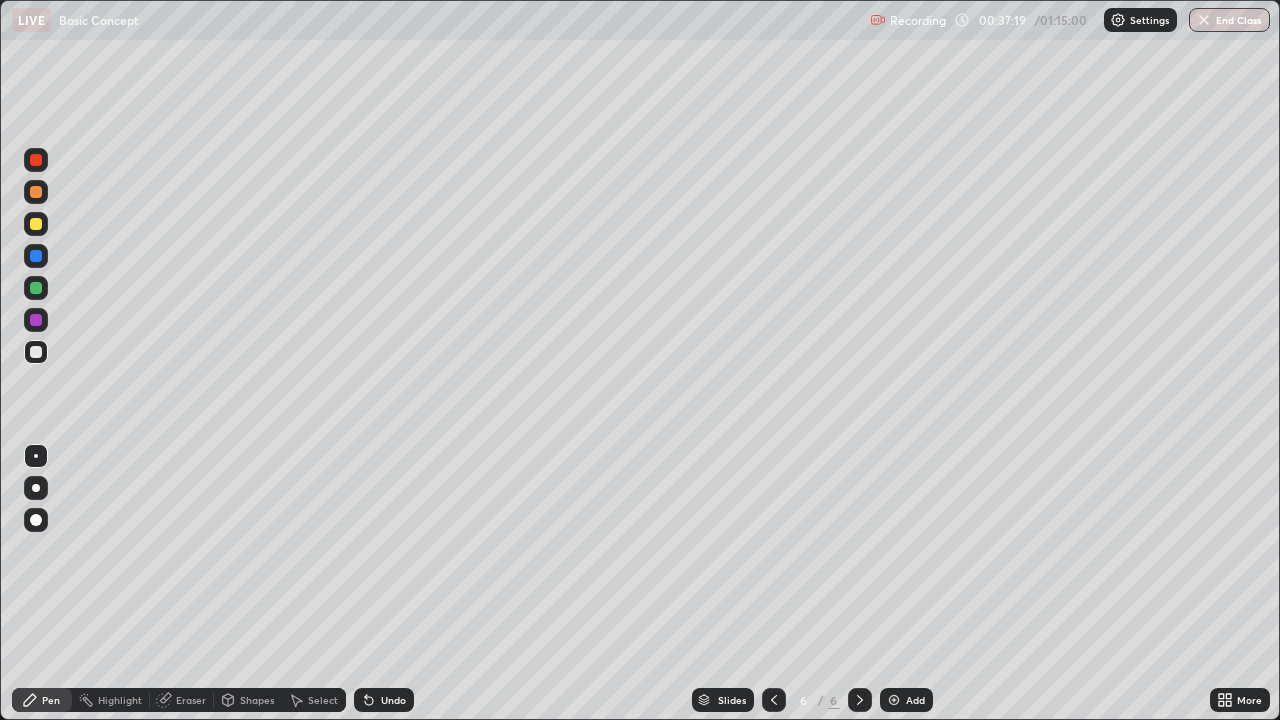 click 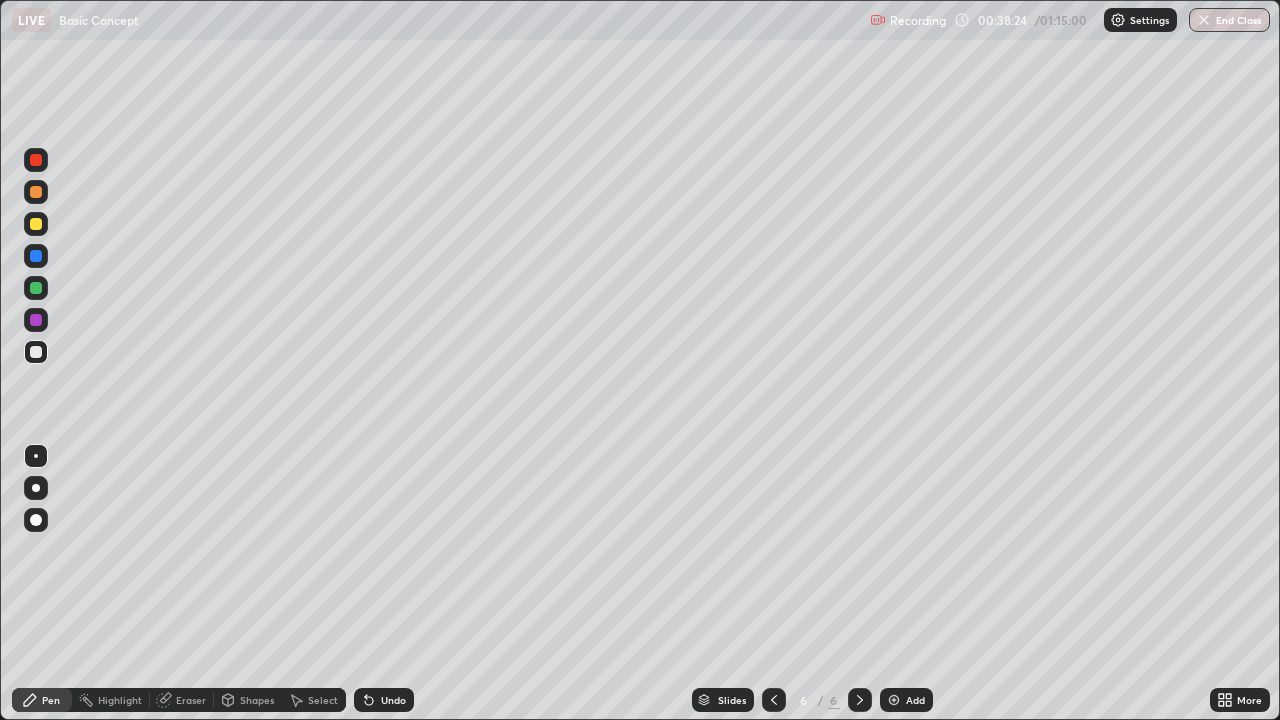 click on "Add" at bounding box center (915, 700) 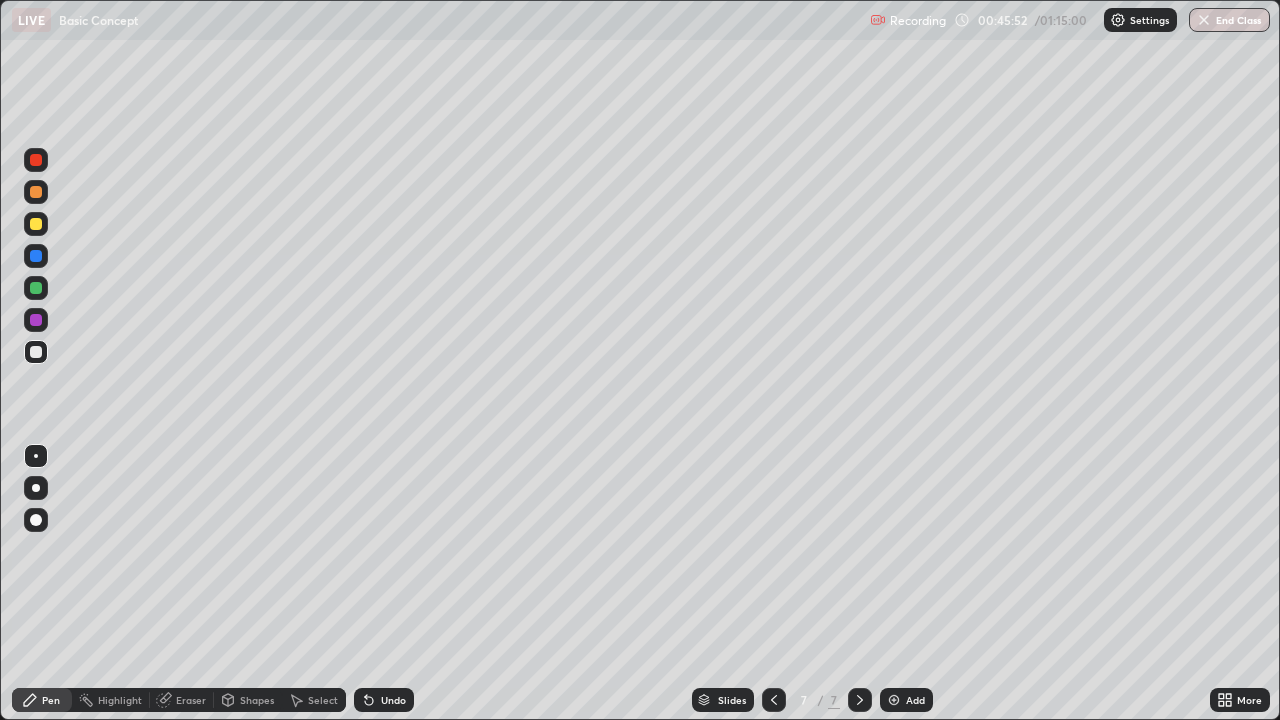 click 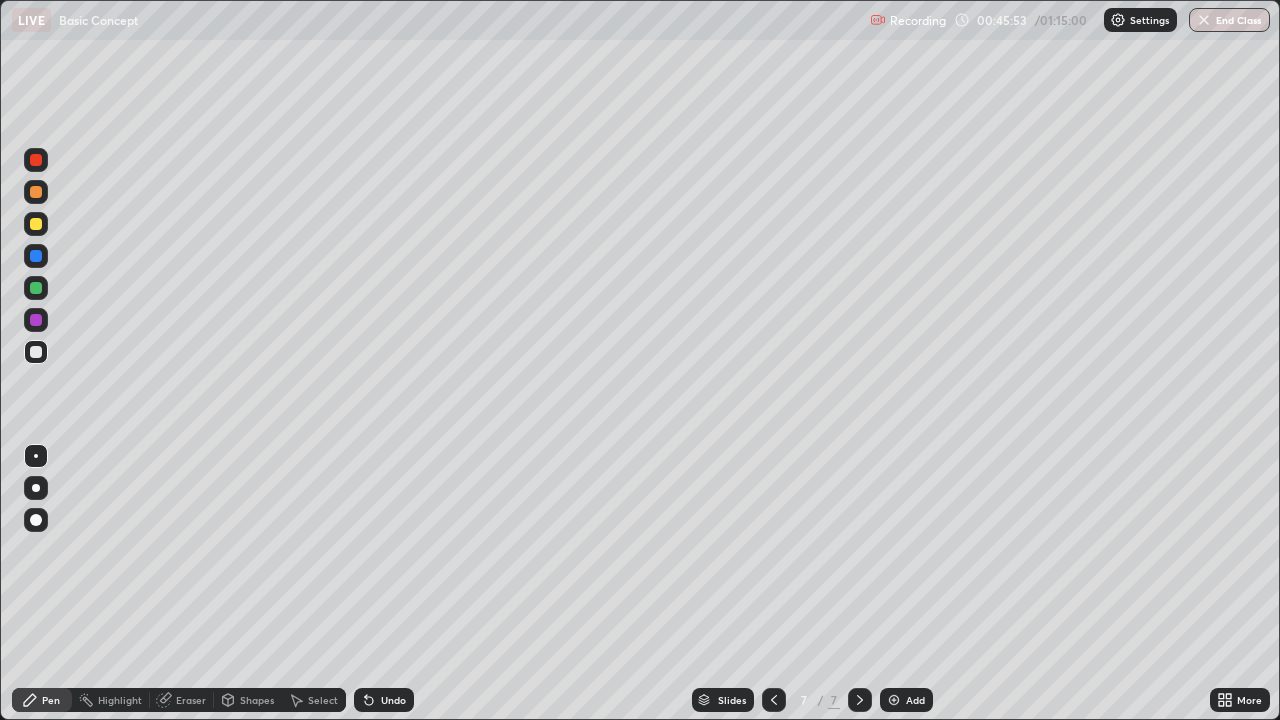 click on "Add" at bounding box center (915, 700) 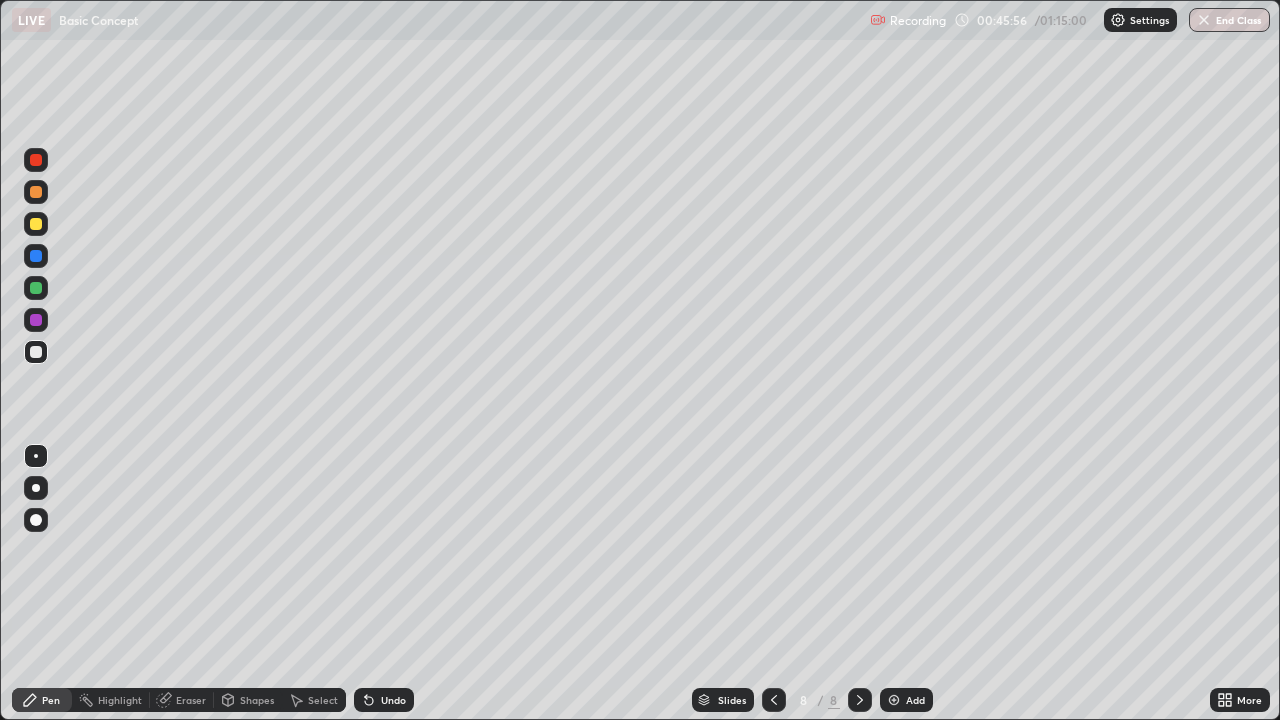 click on "Undo" at bounding box center [393, 700] 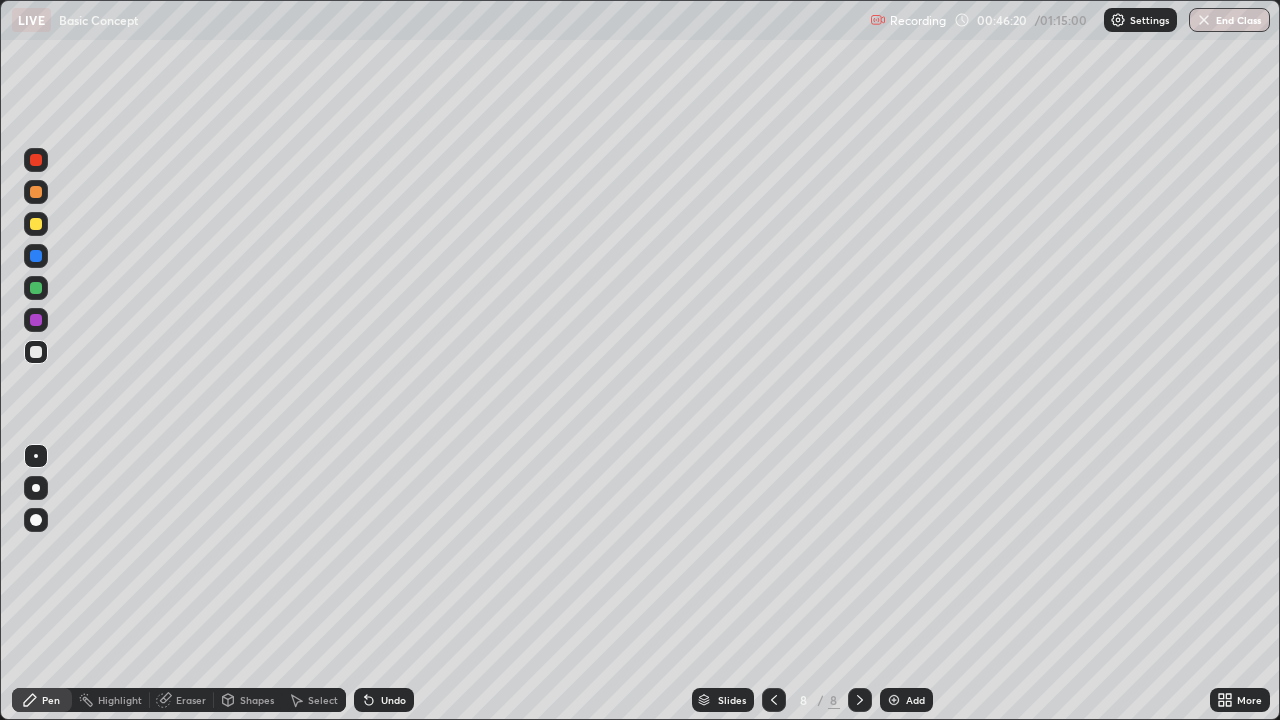 click at bounding box center [36, 224] 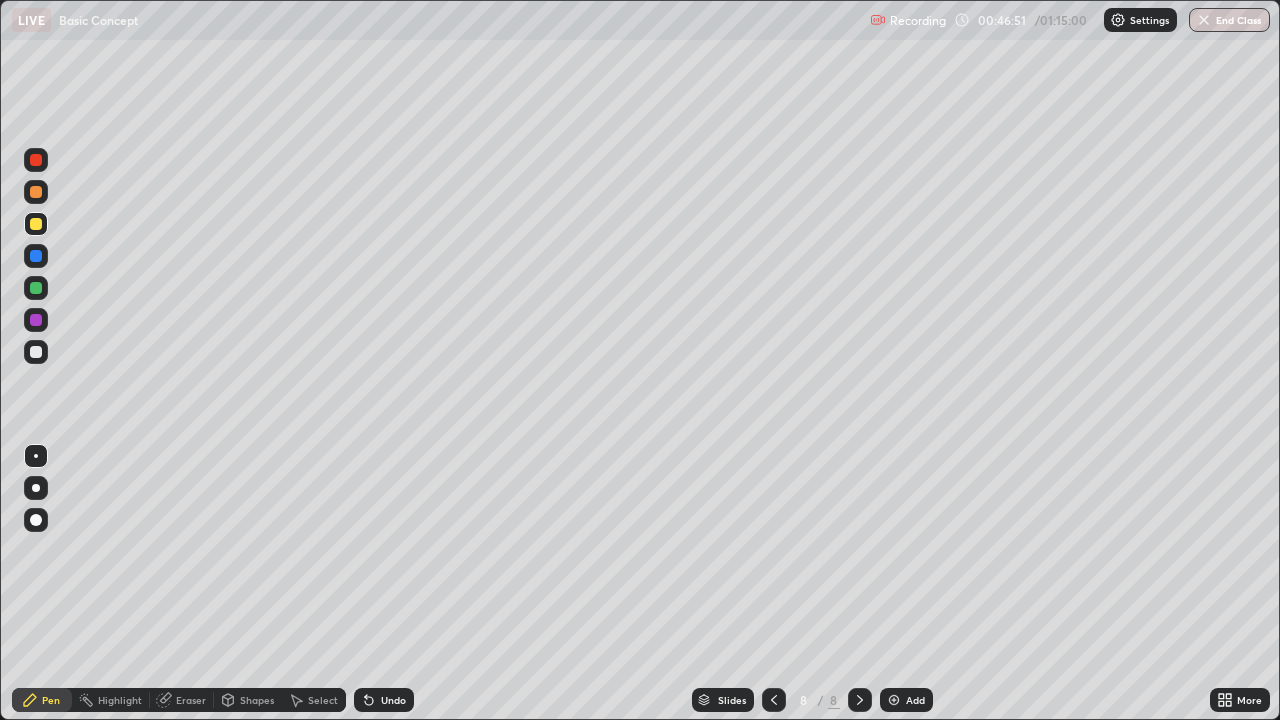 click at bounding box center (774, 700) 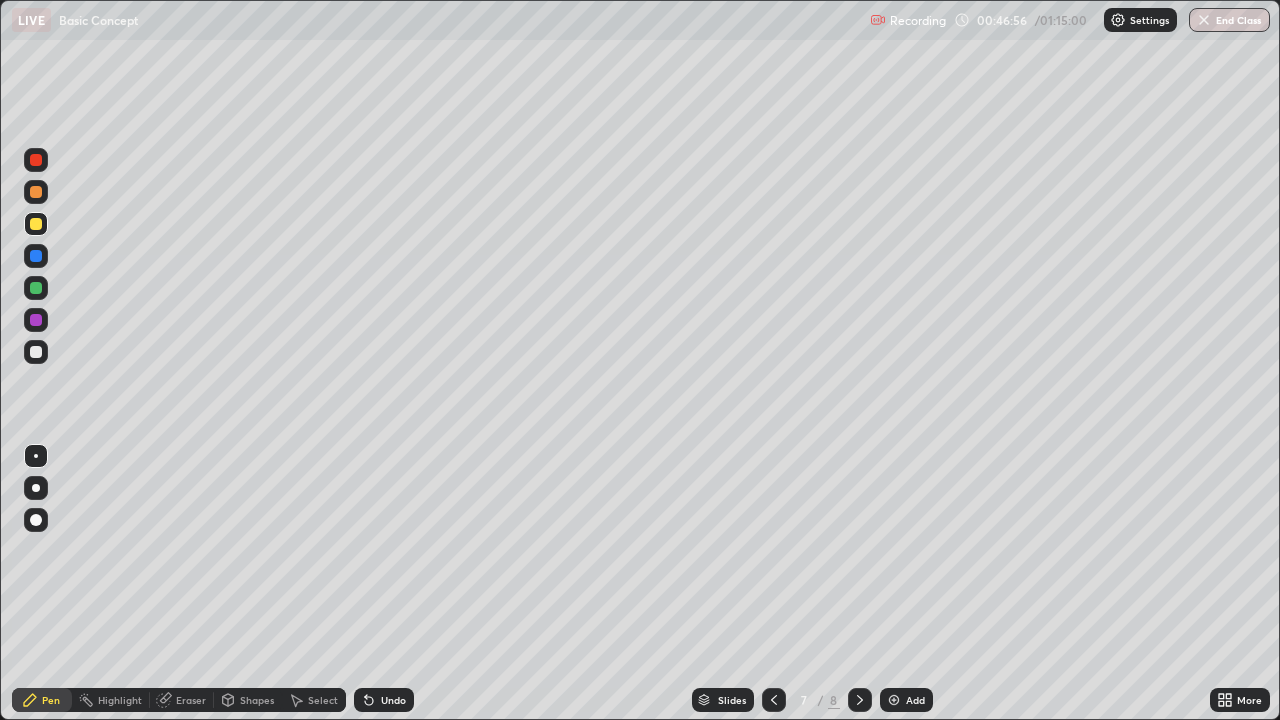 click 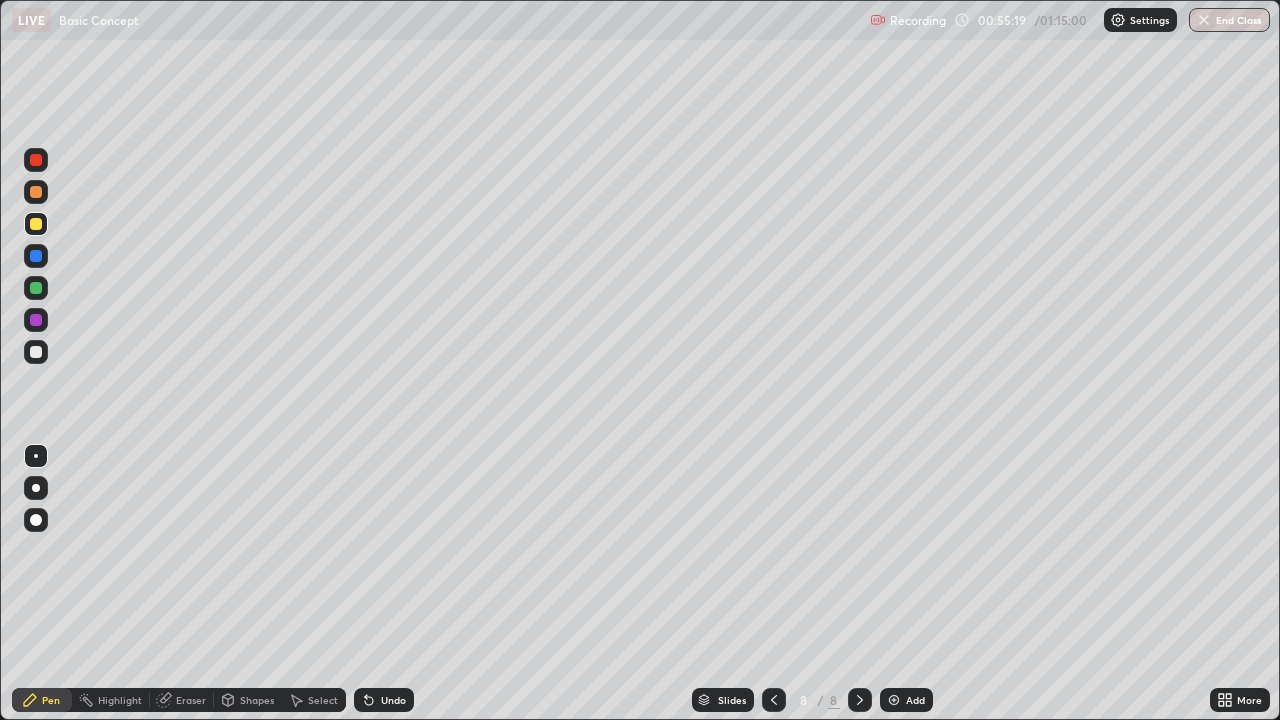 click at bounding box center [894, 700] 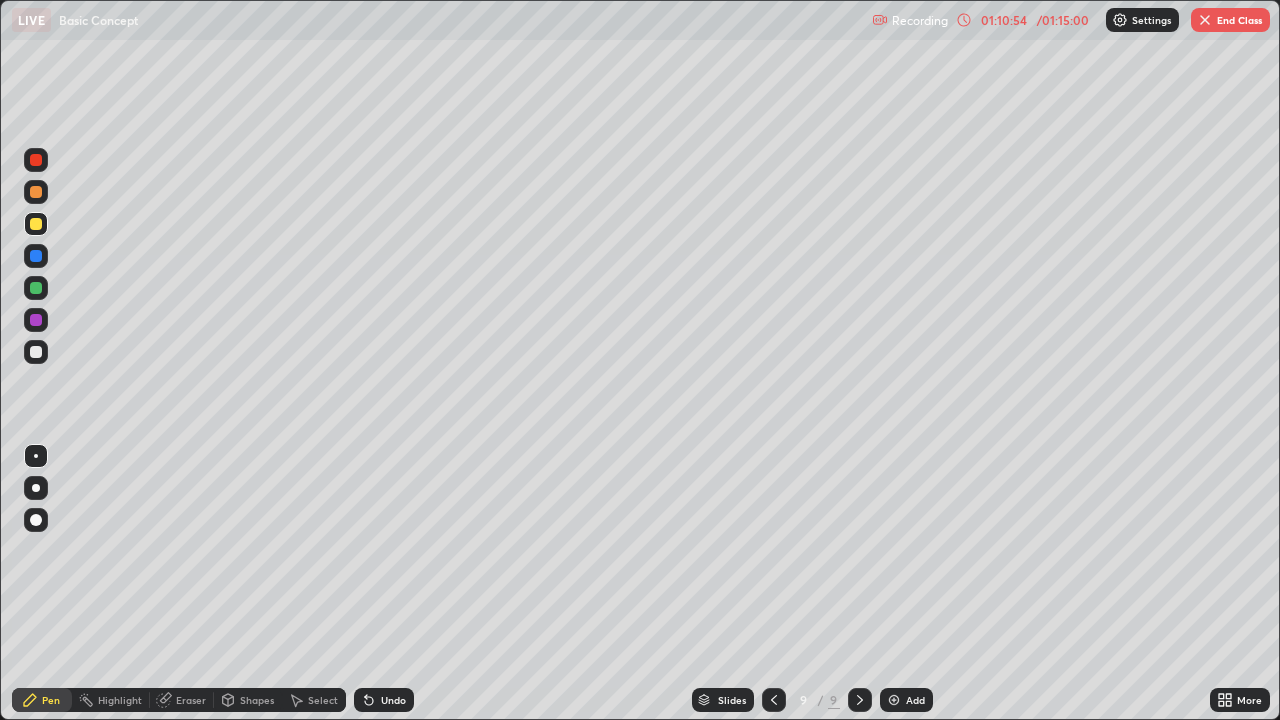 click on "Undo" at bounding box center (384, 700) 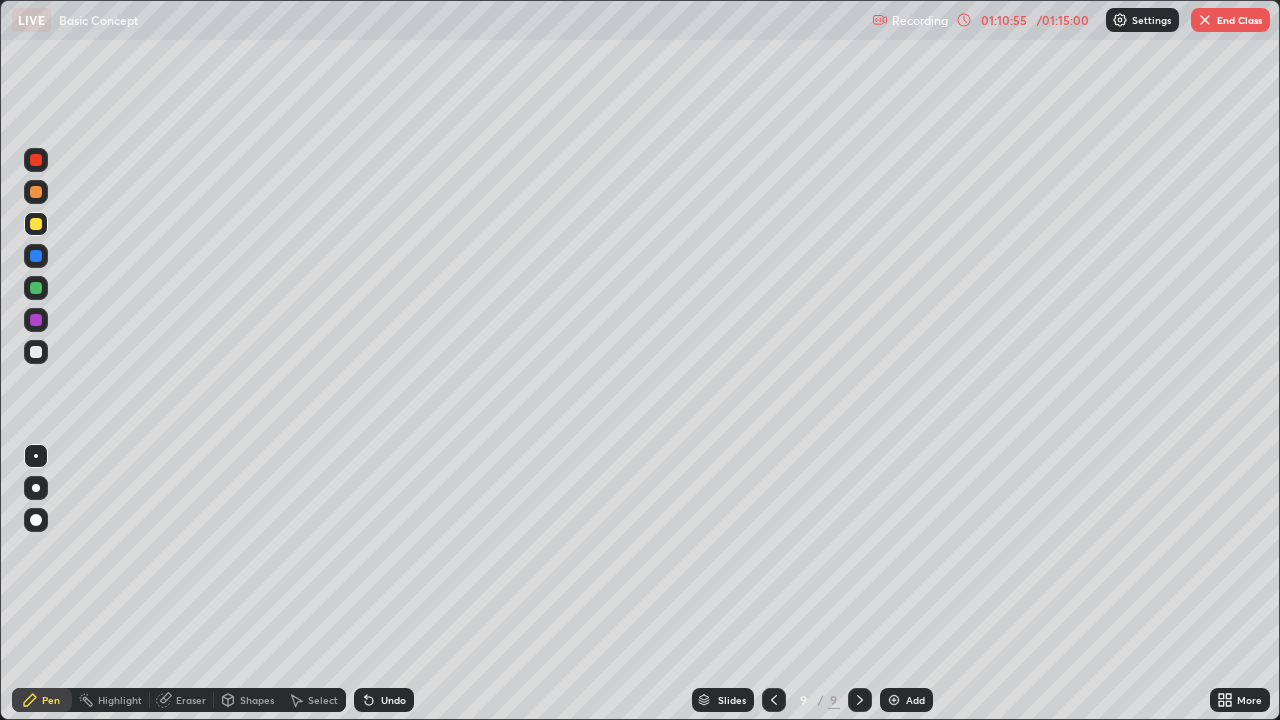 click on "Undo" at bounding box center (384, 700) 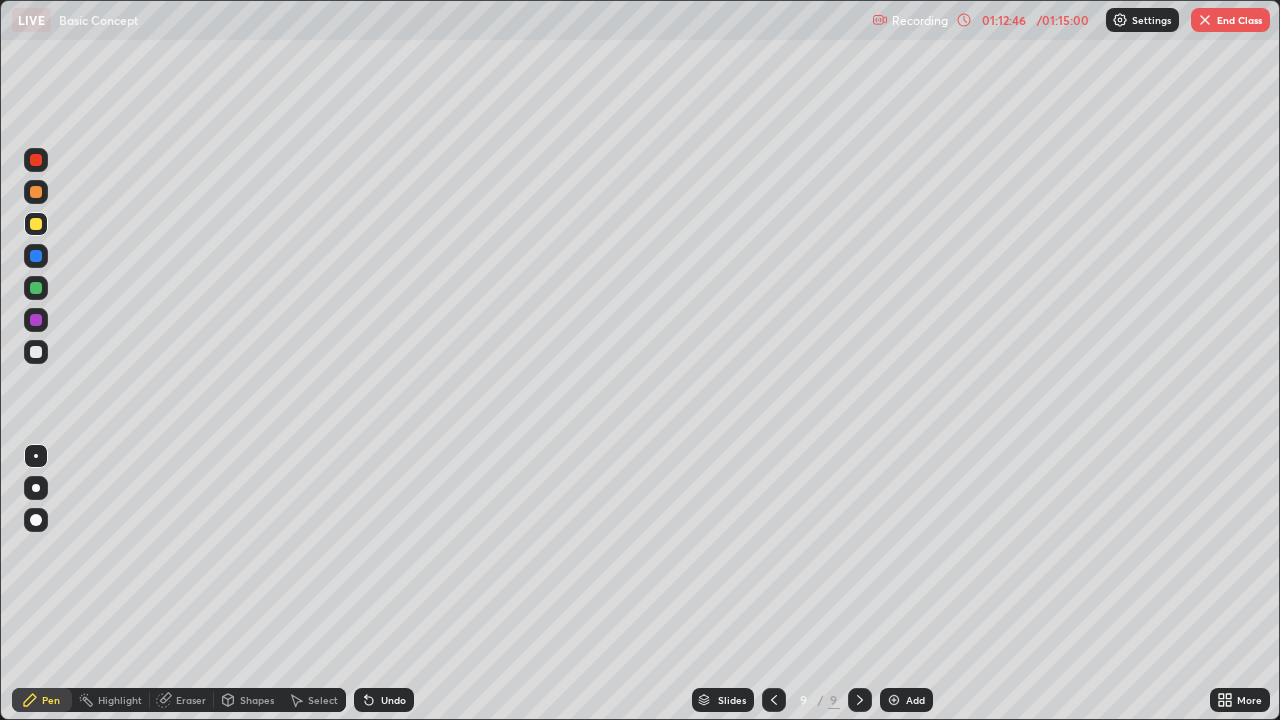 click on "End Class" at bounding box center (1230, 20) 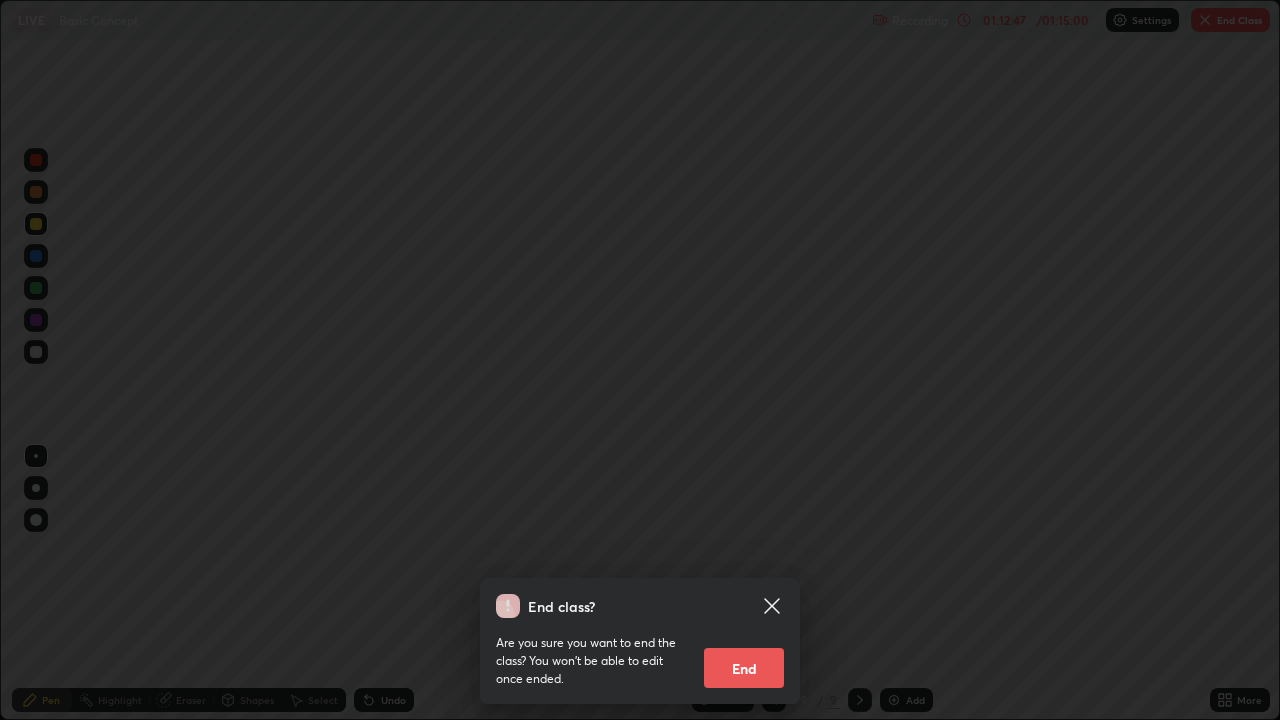click on "End" at bounding box center [744, 668] 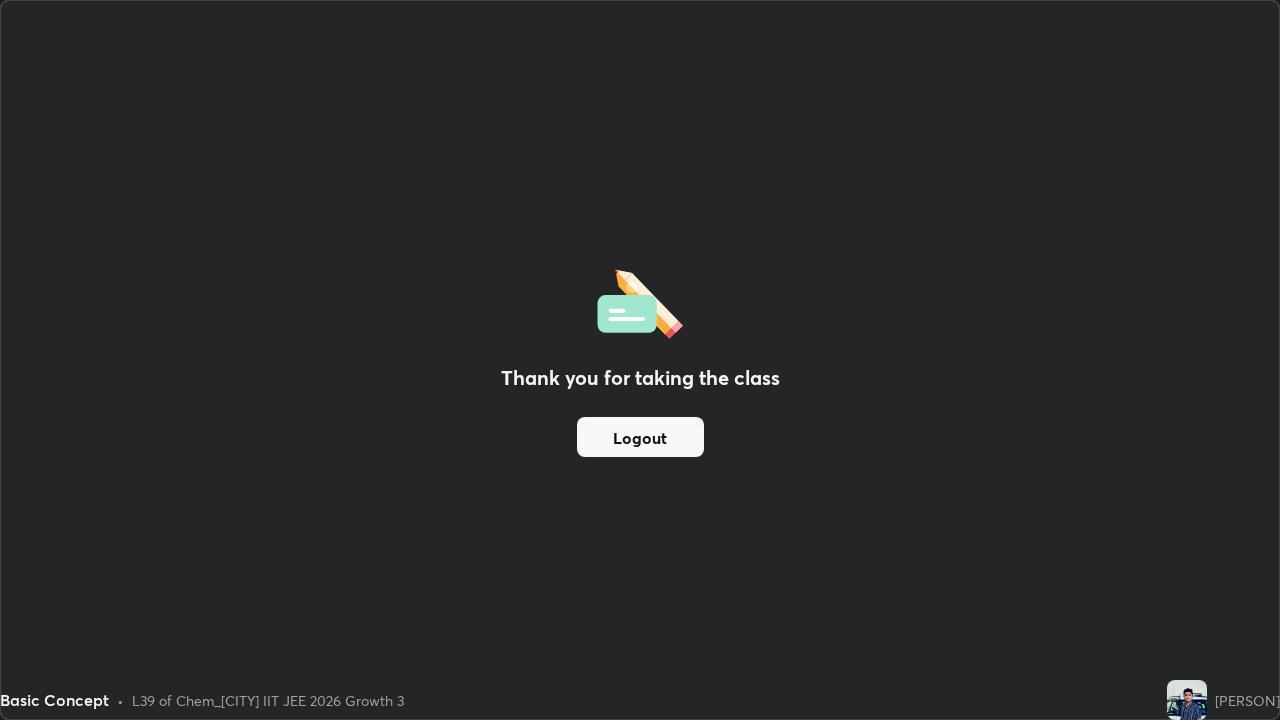 click on "Logout" at bounding box center [640, 437] 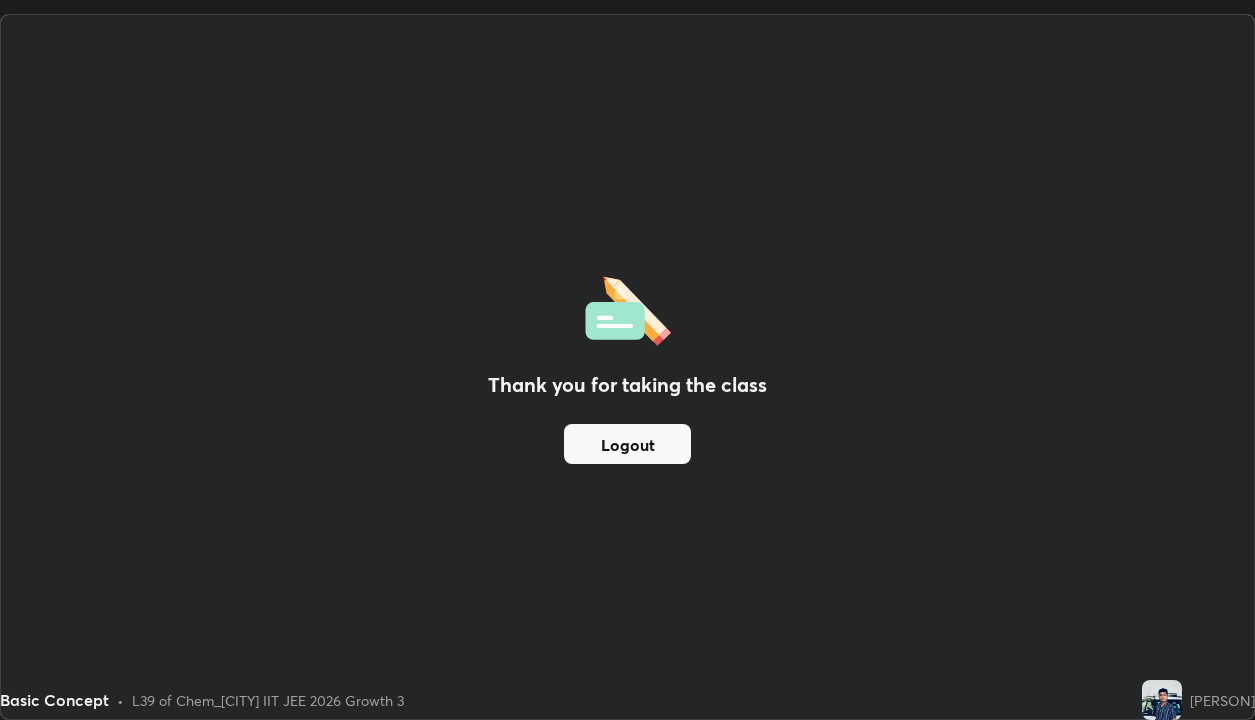scroll, scrollTop: 720, scrollLeft: 901, axis: both 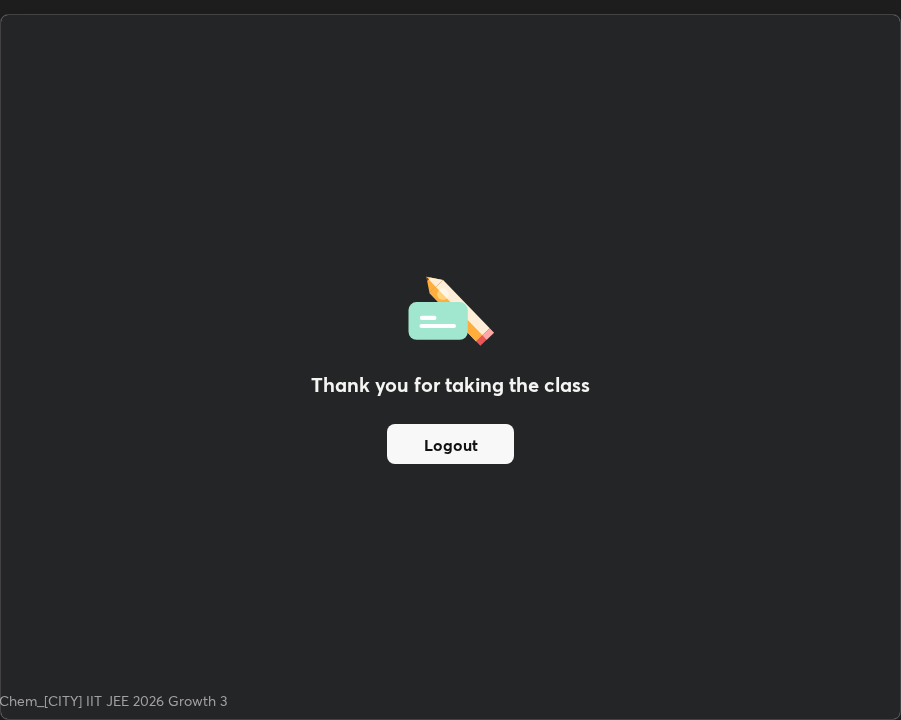 click on "Thank you for taking the class Logout" at bounding box center (450, 367) 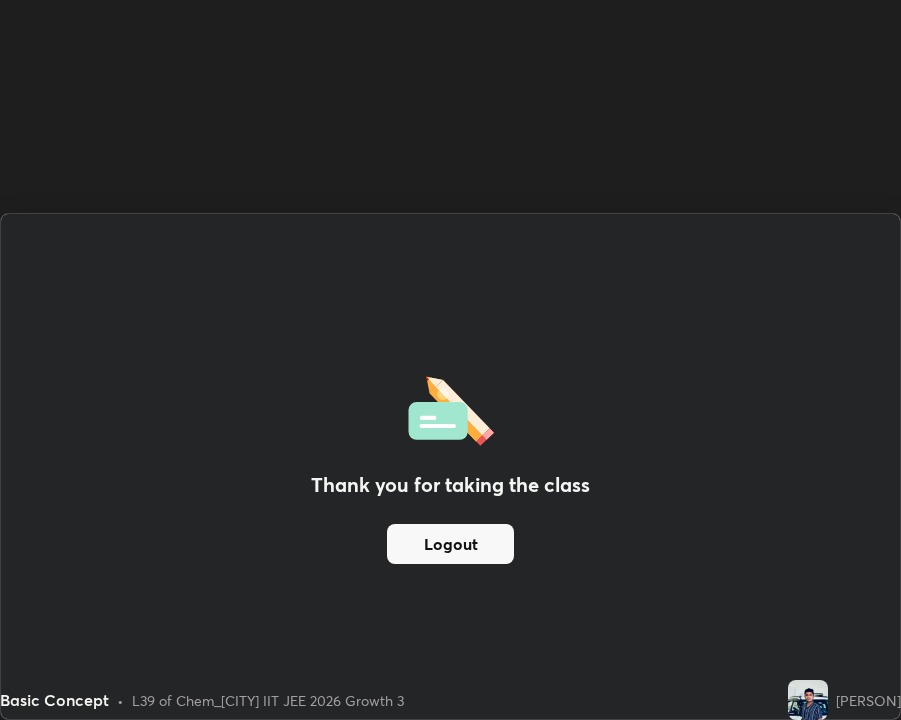 scroll, scrollTop: 720, scrollLeft: 901, axis: both 